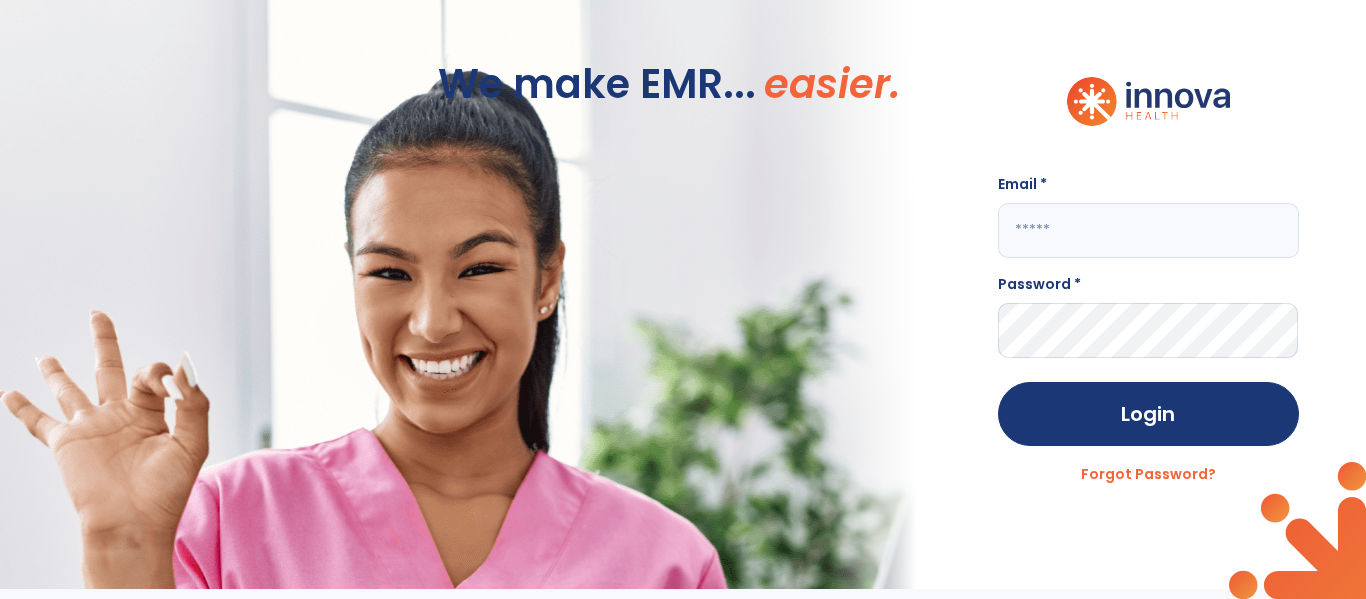 scroll, scrollTop: 0, scrollLeft: 0, axis: both 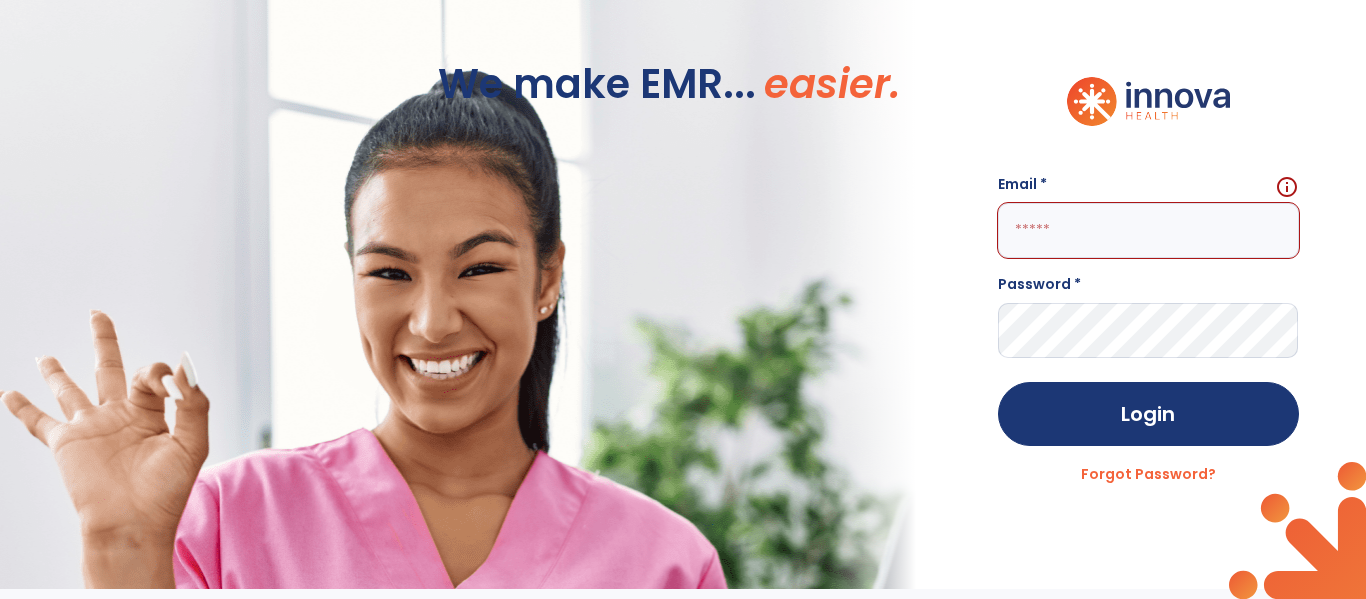 click 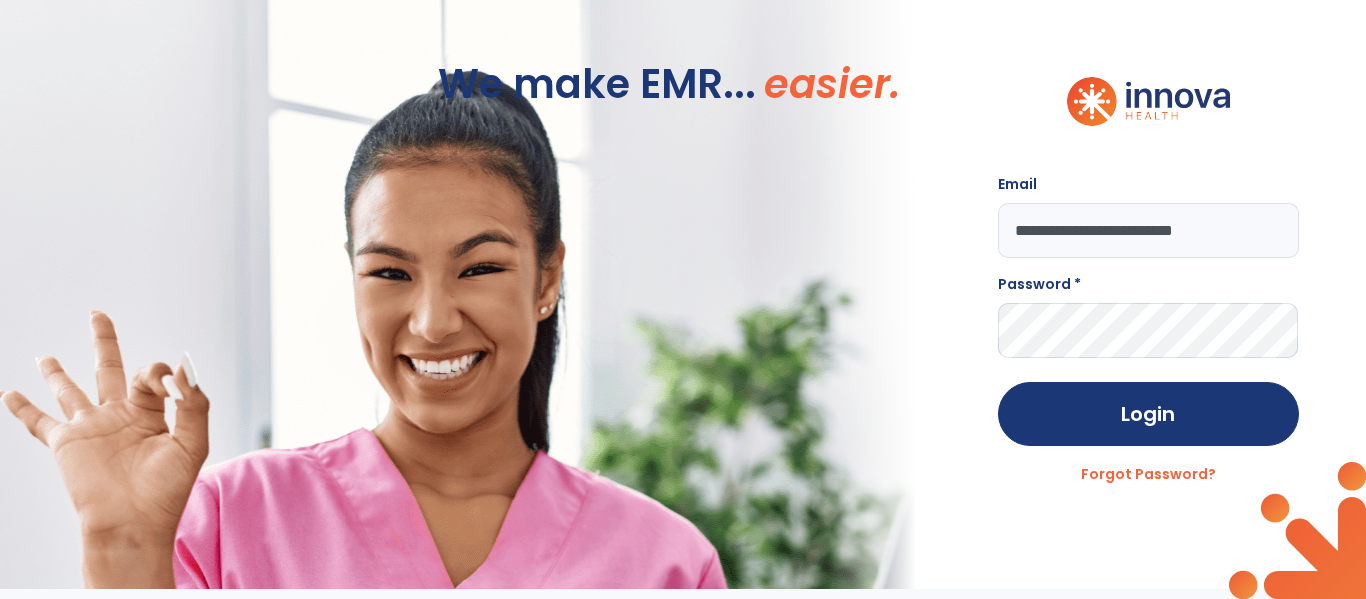 type on "**********" 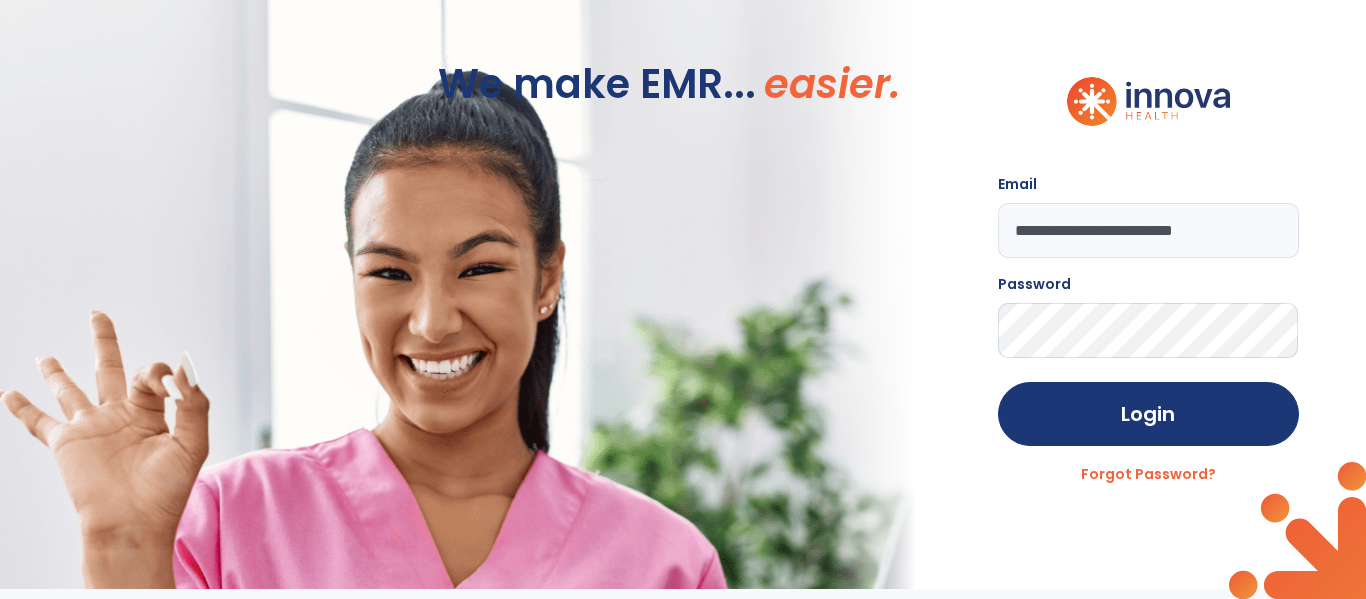 click on "Login" 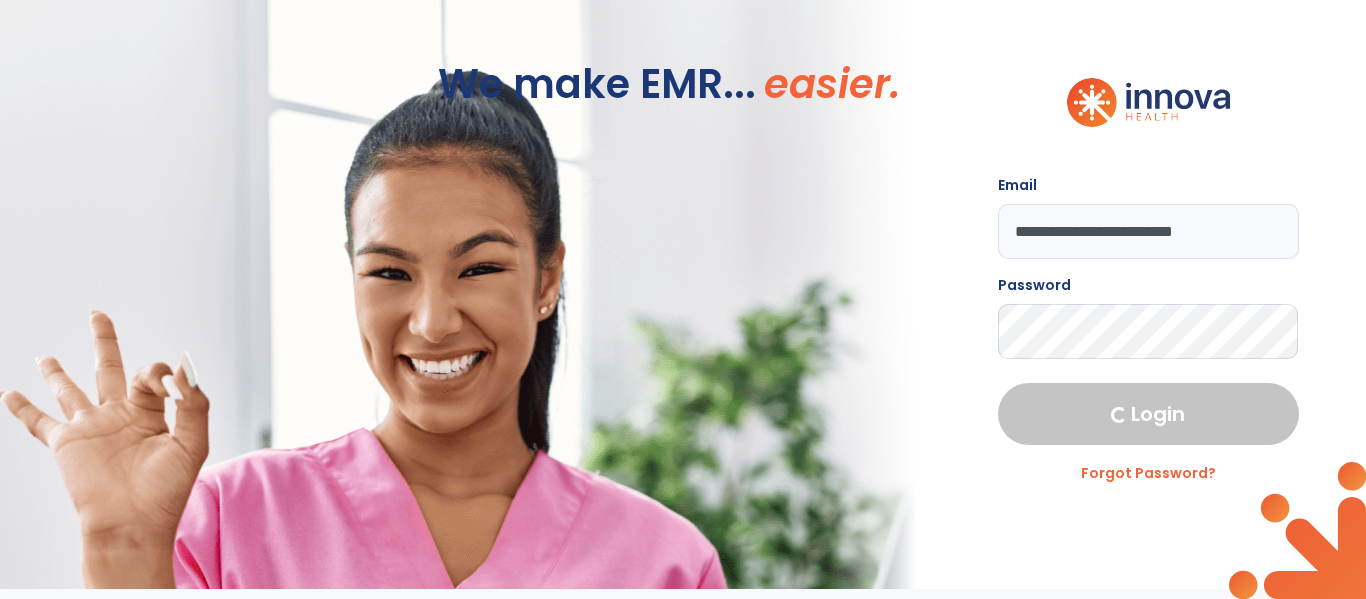 select on "****" 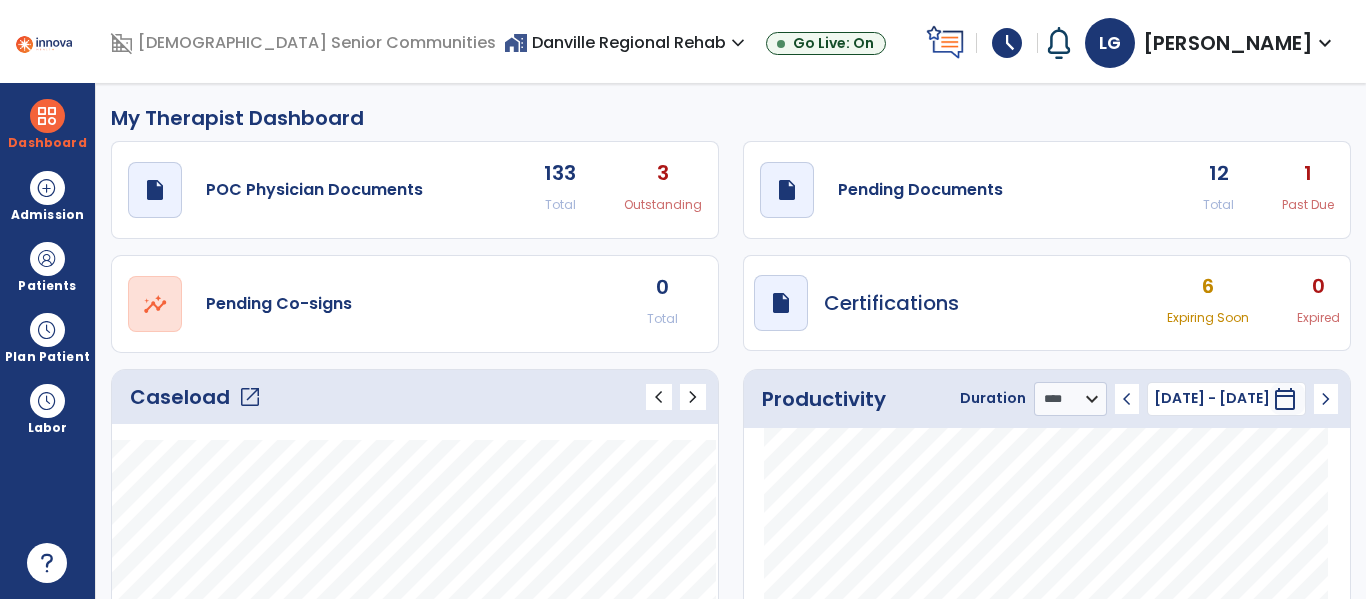 click on "1" 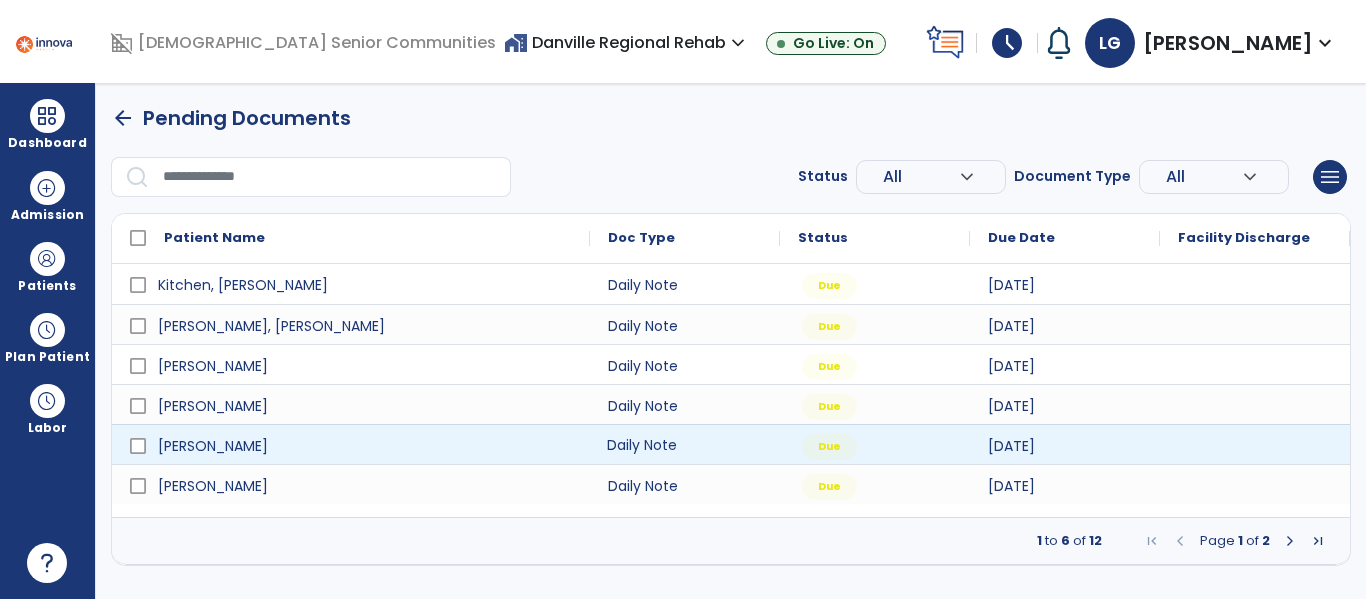 click on "Daily Note" at bounding box center [685, 444] 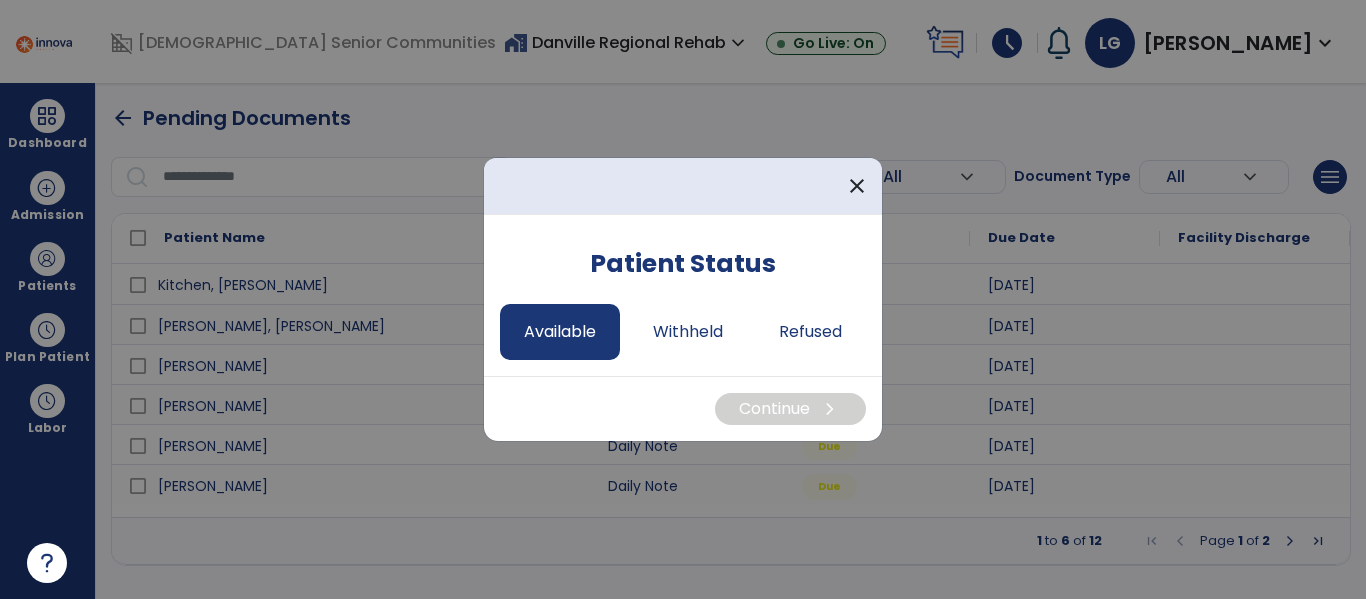 click on "Available" at bounding box center [560, 332] 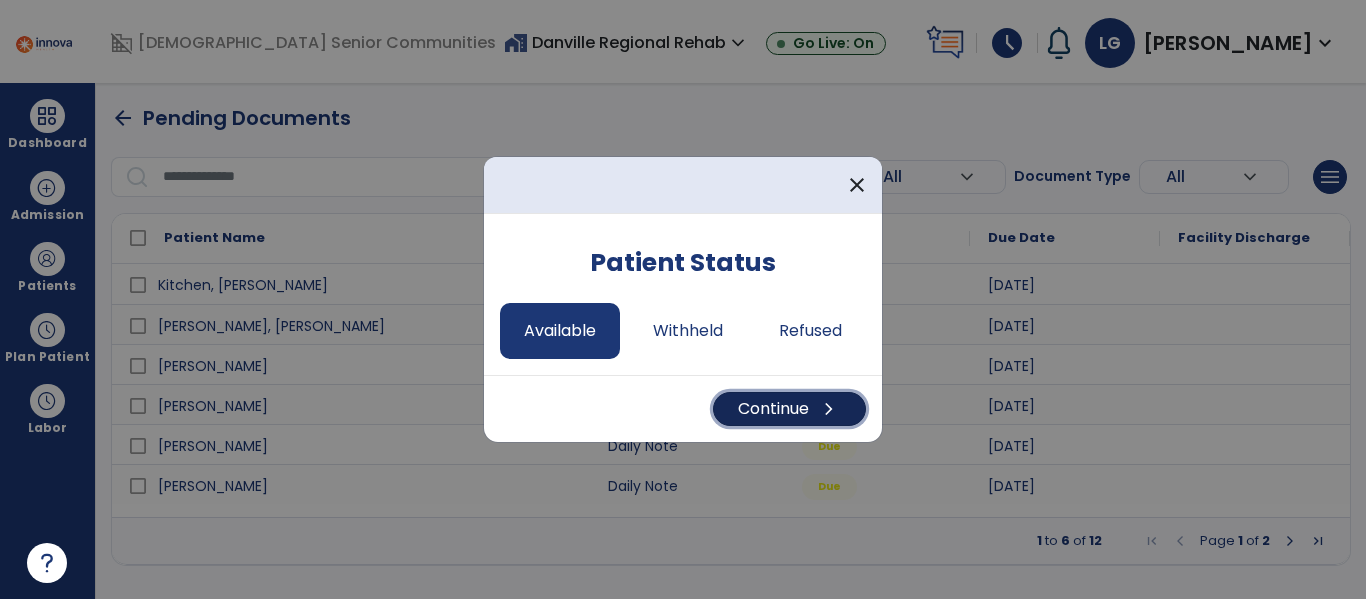 click on "Continue   chevron_right" at bounding box center [789, 409] 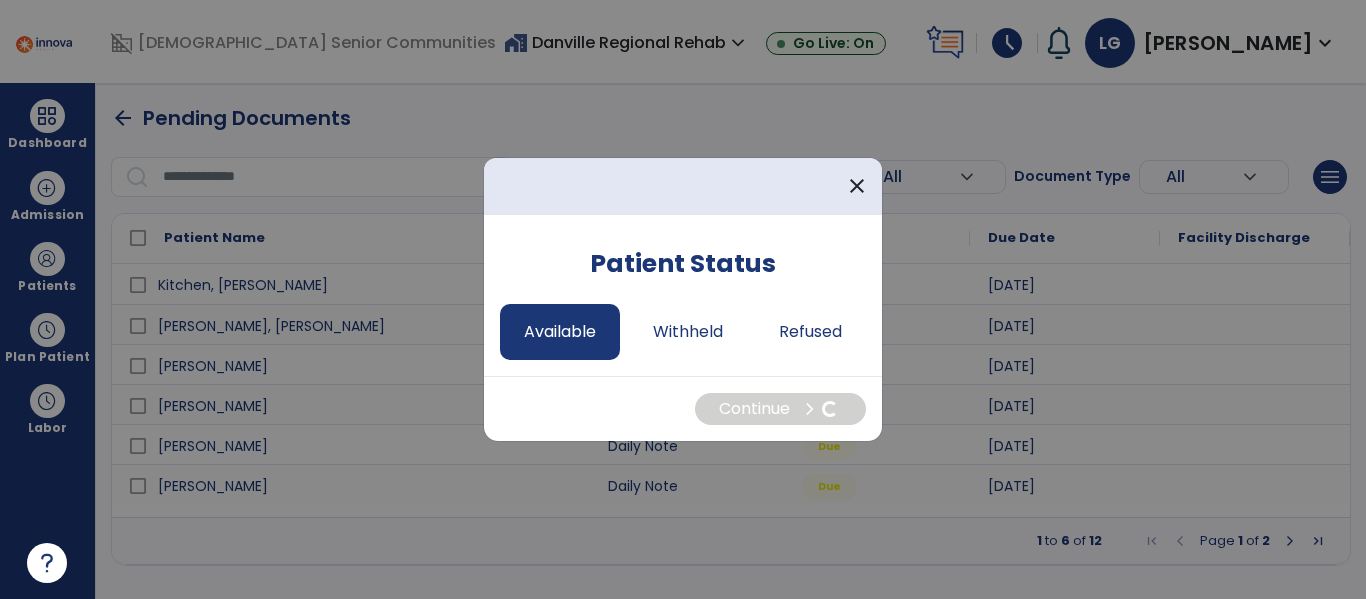 select on "*" 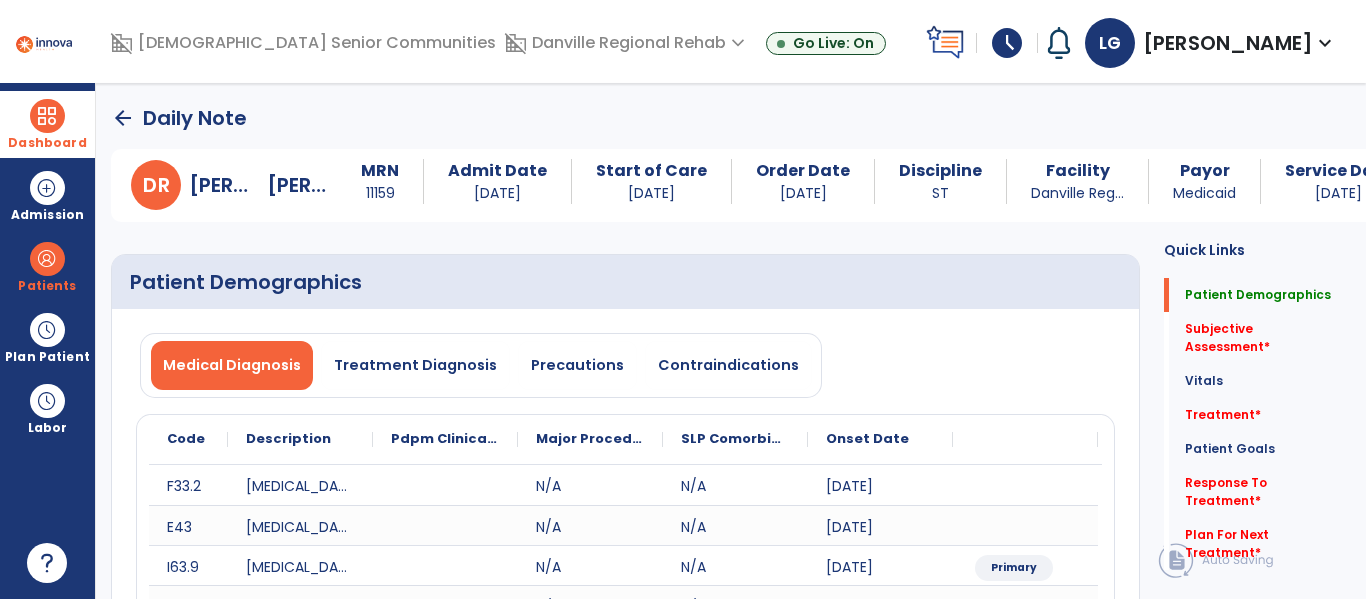 click at bounding box center [47, 116] 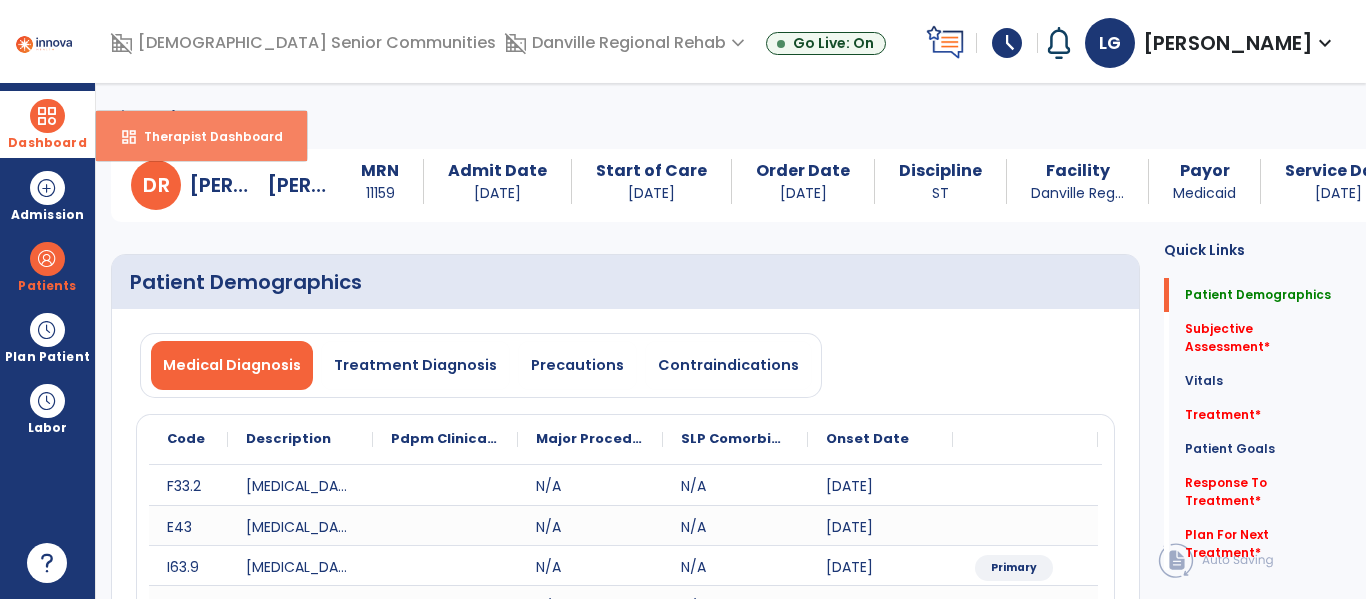 click on "dashboard  Therapist Dashboard" at bounding box center (201, 136) 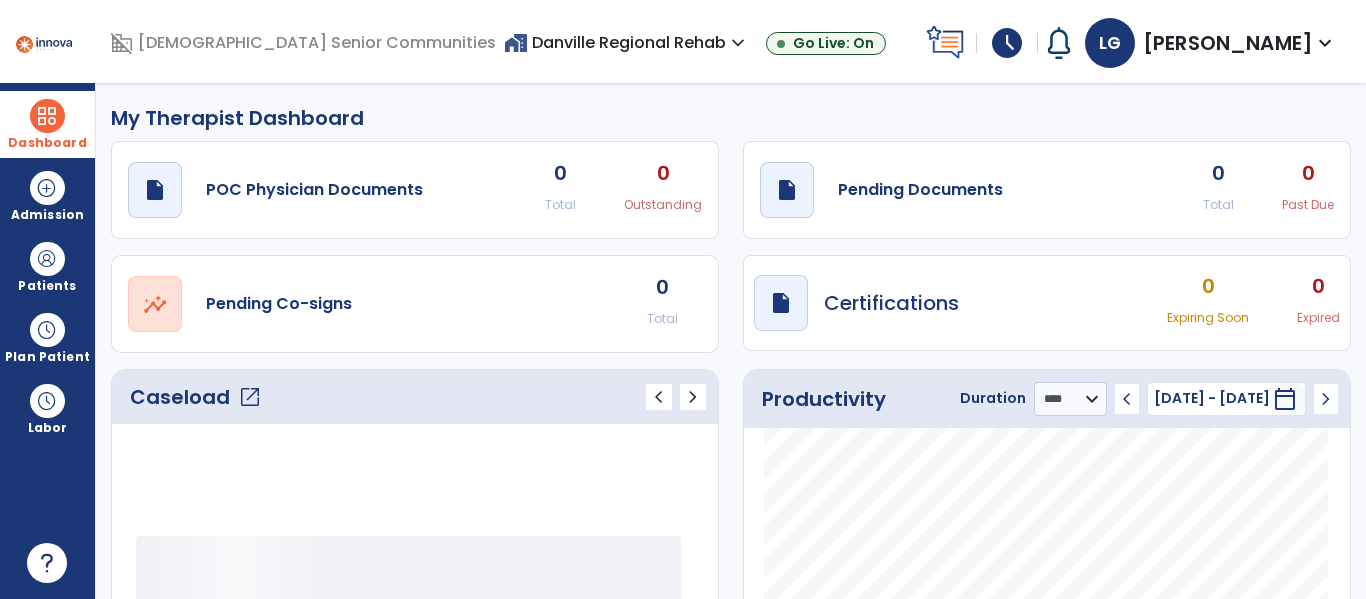 click on "Past Due" 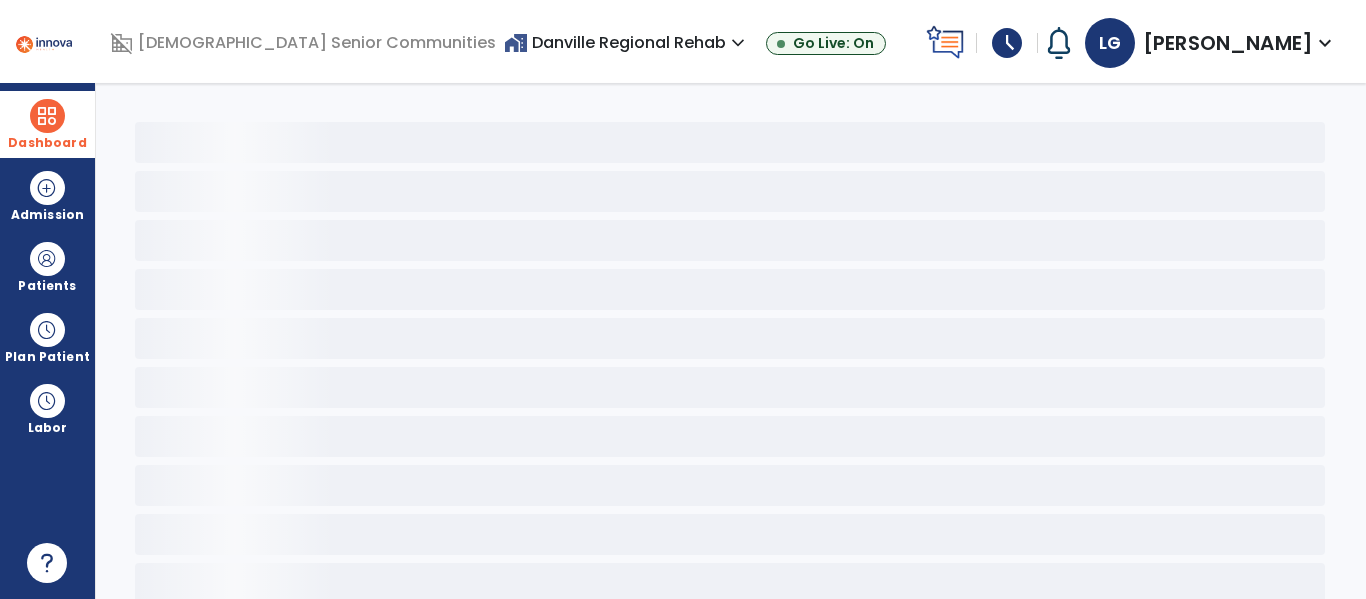 scroll, scrollTop: 0, scrollLeft: 0, axis: both 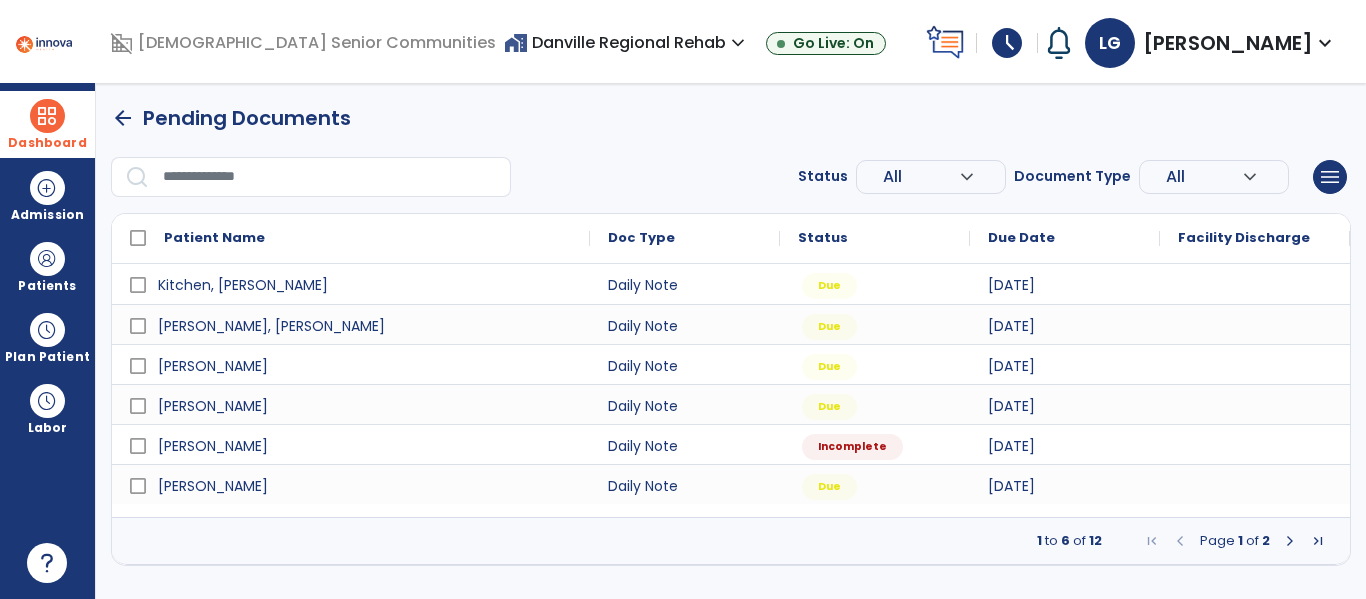 click at bounding box center [1290, 541] 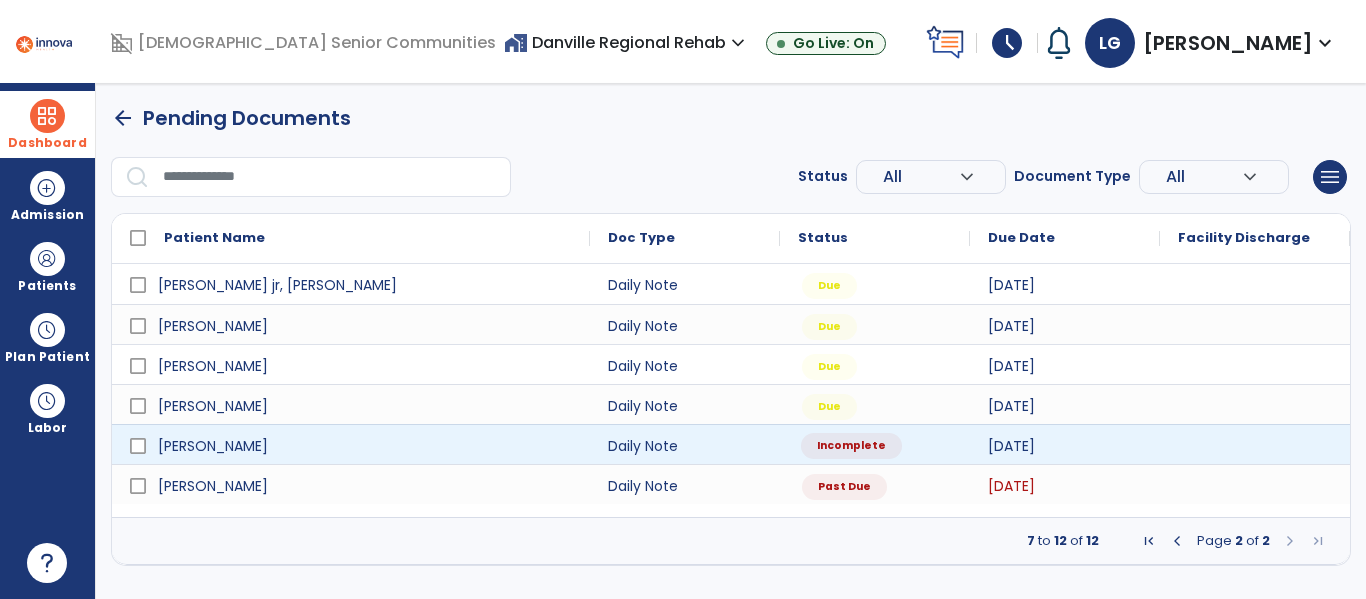 click on "Incomplete" at bounding box center (851, 446) 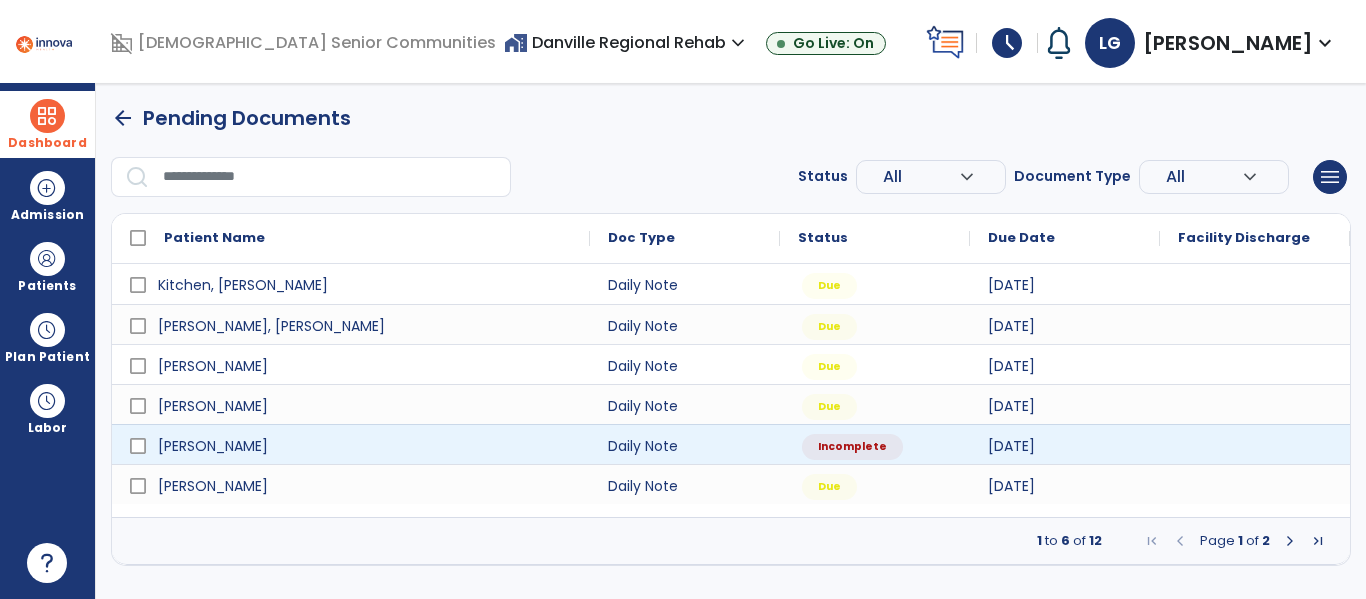 select on "*" 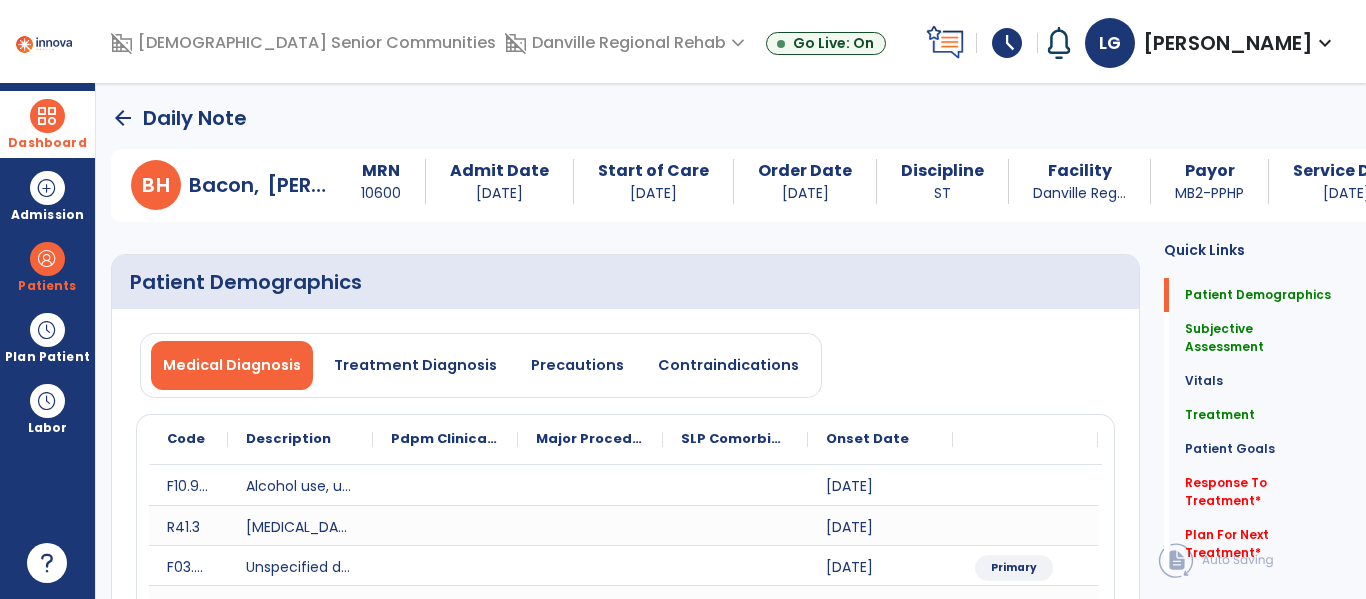 click on "Medical Diagnosis   Treatment Diagnosis   Precautions   Contraindications" 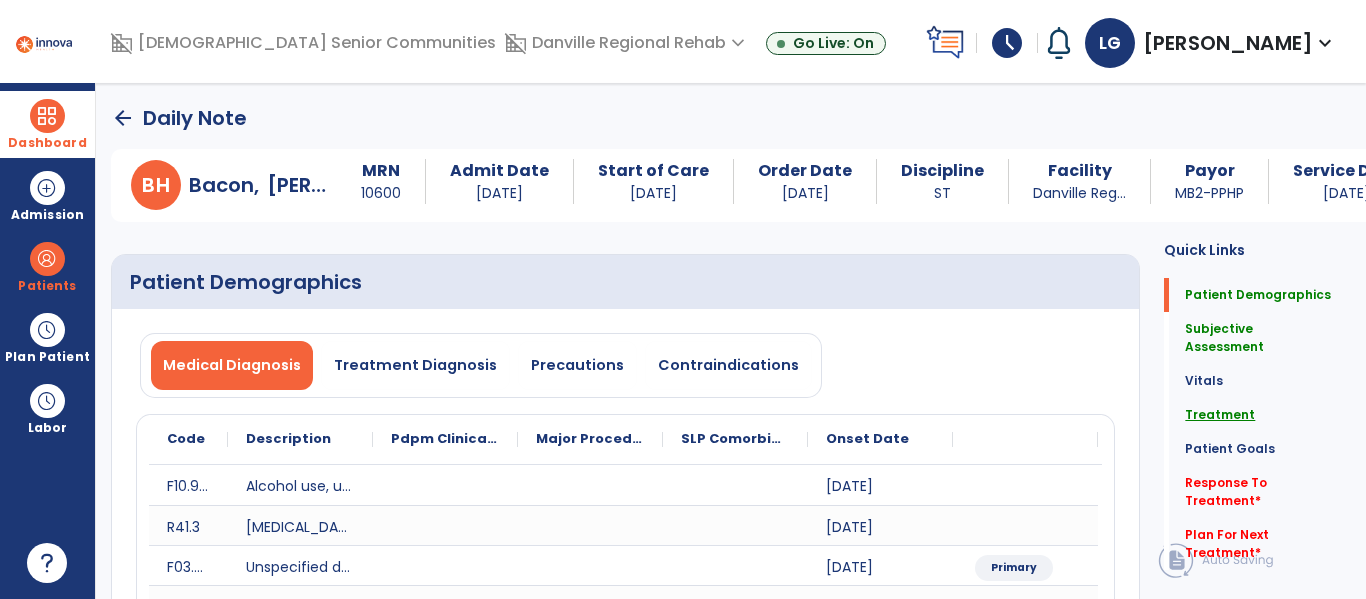 click on "Treatment" 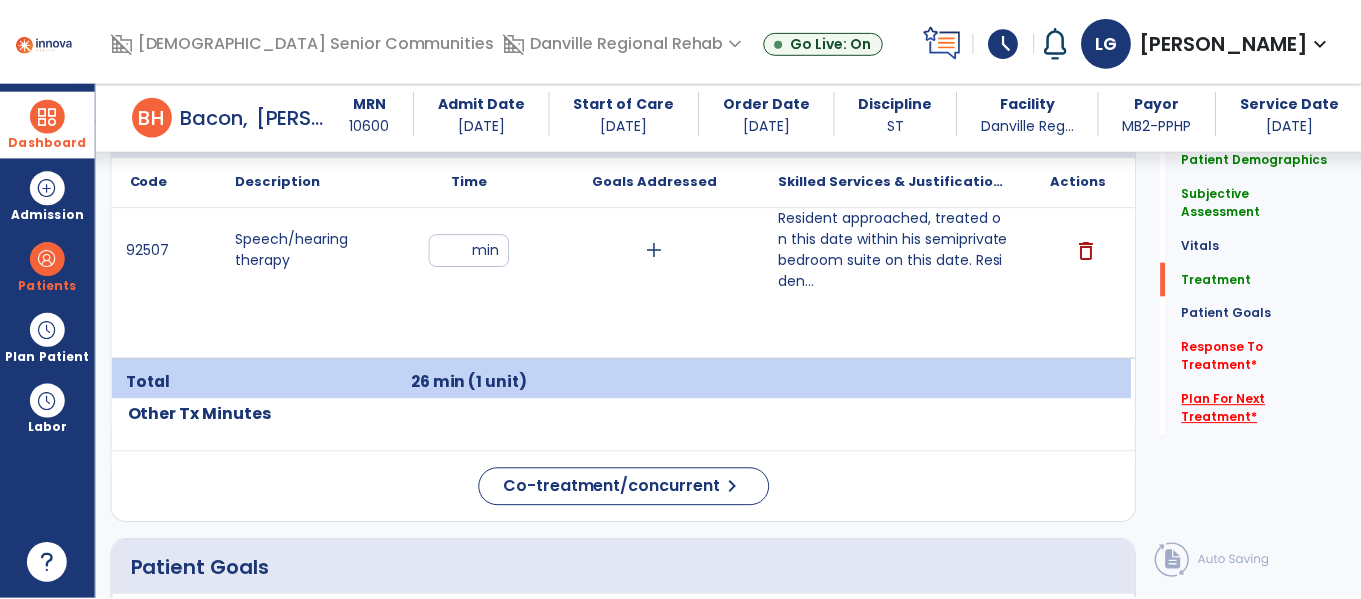 scroll, scrollTop: 1271, scrollLeft: 0, axis: vertical 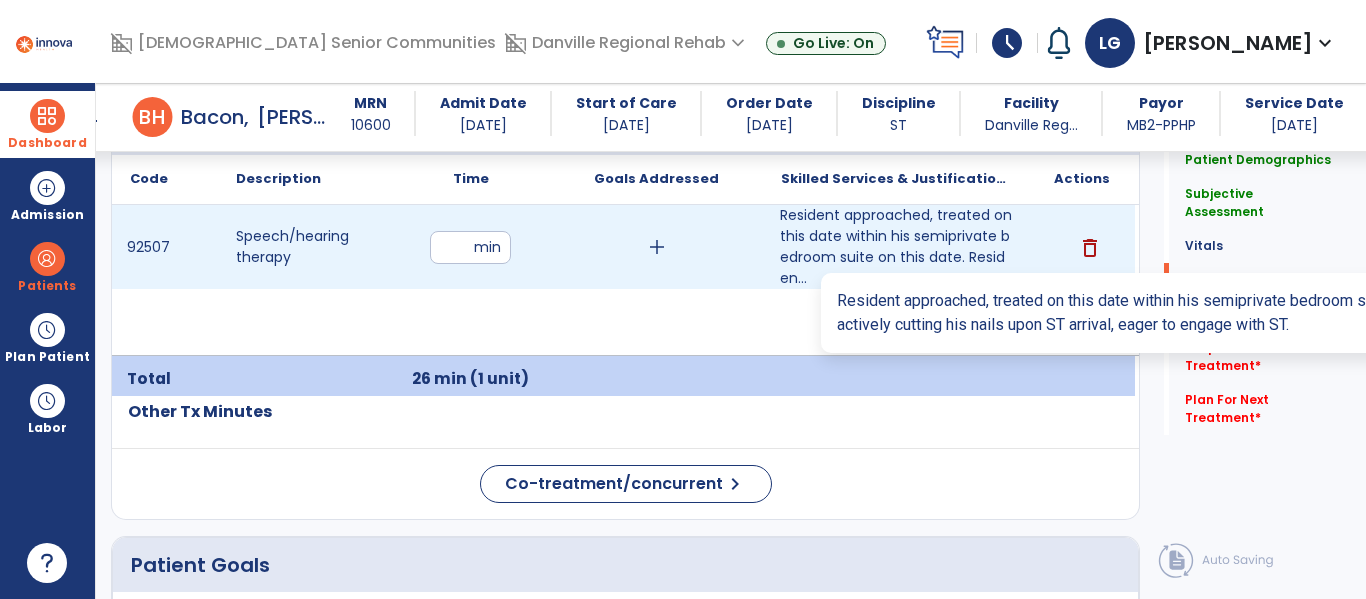 click on "Resident approached, treated on this date within his semiprivate bedroom suite on this date. Residen..." at bounding box center [896, 247] 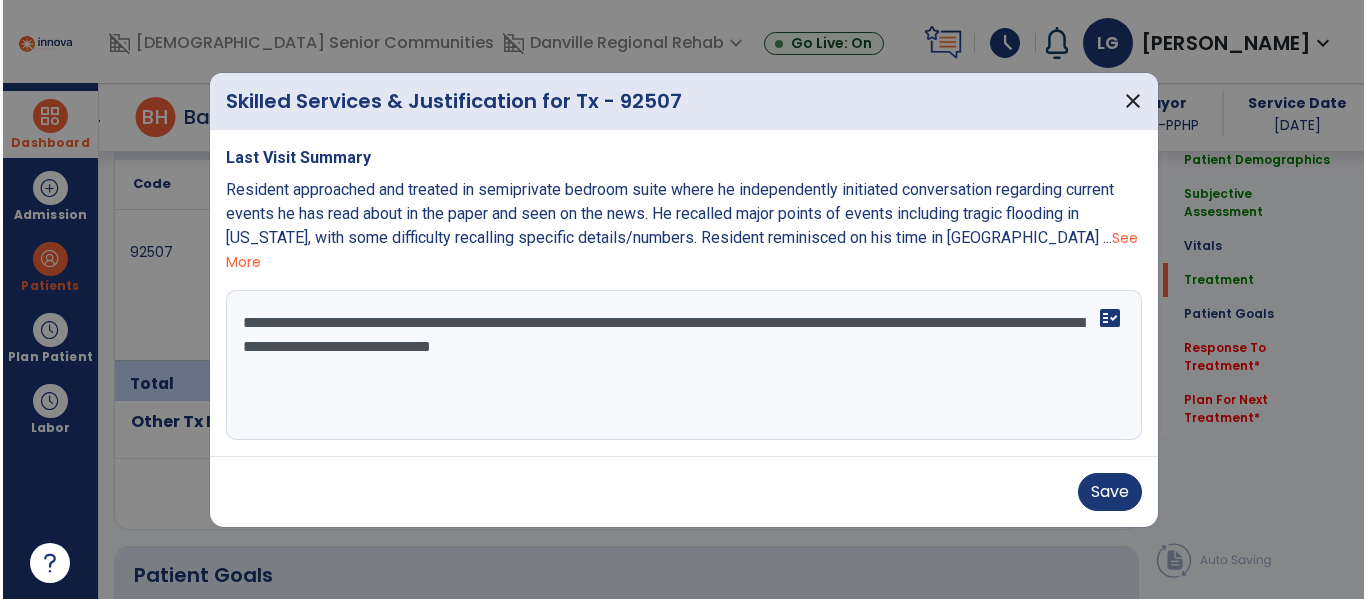 scroll, scrollTop: 1271, scrollLeft: 0, axis: vertical 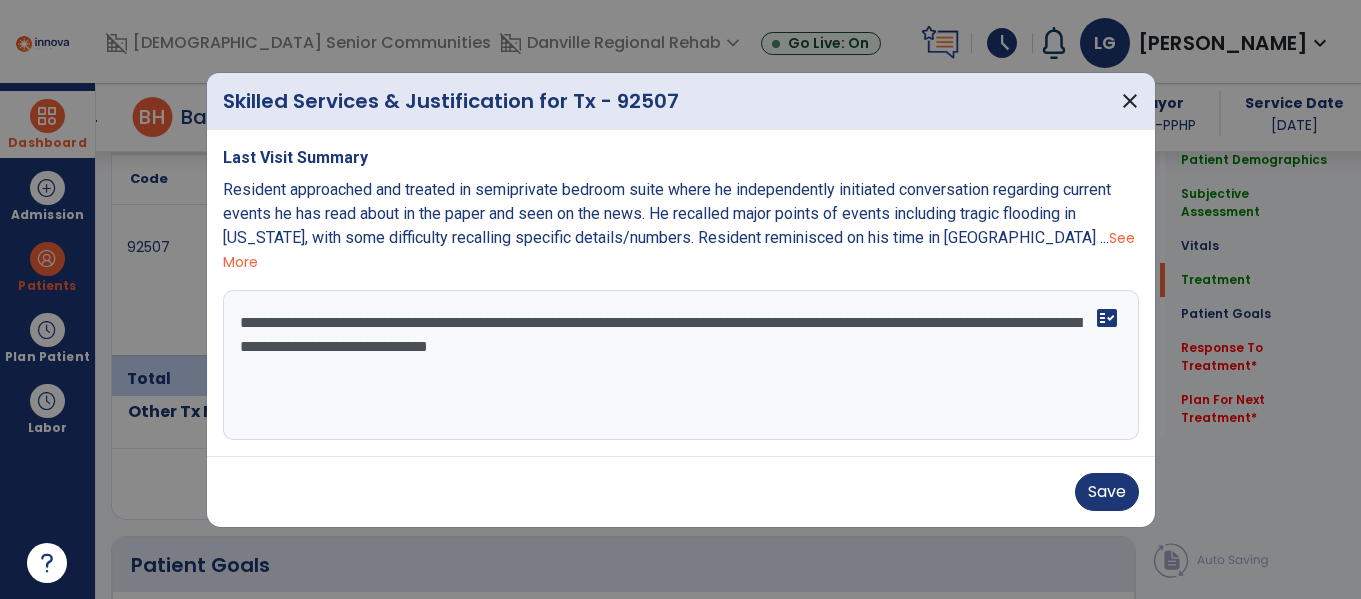 click on "**********" at bounding box center [681, 365] 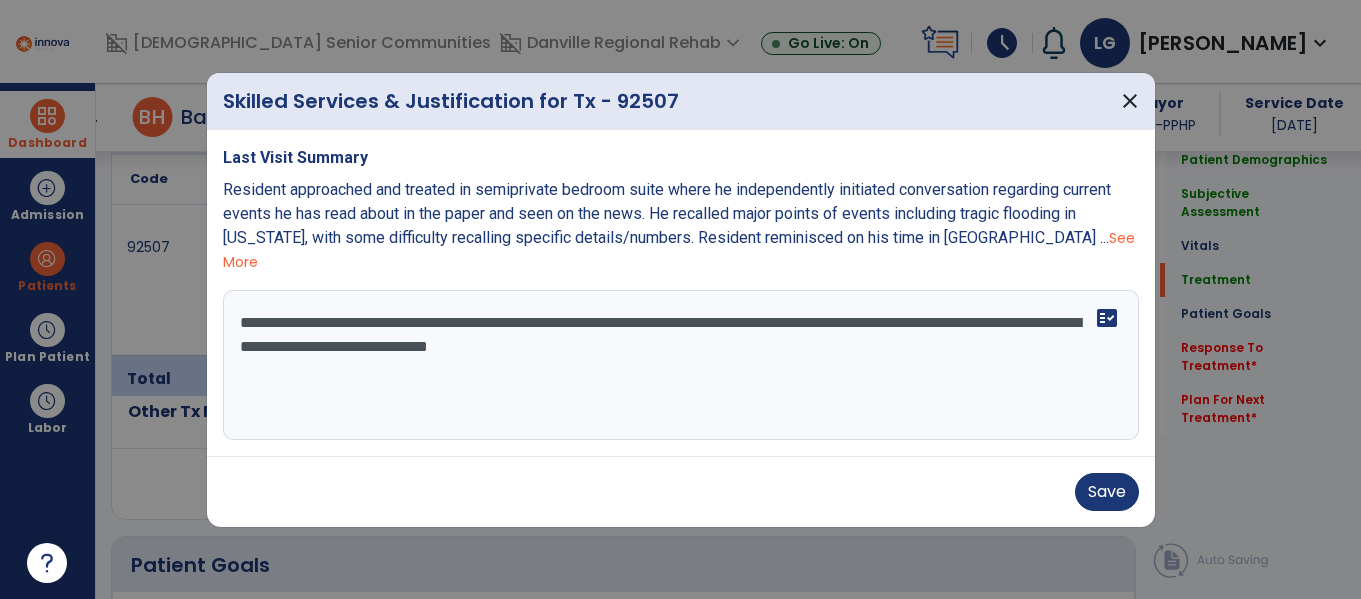 click on "**********" at bounding box center [681, 365] 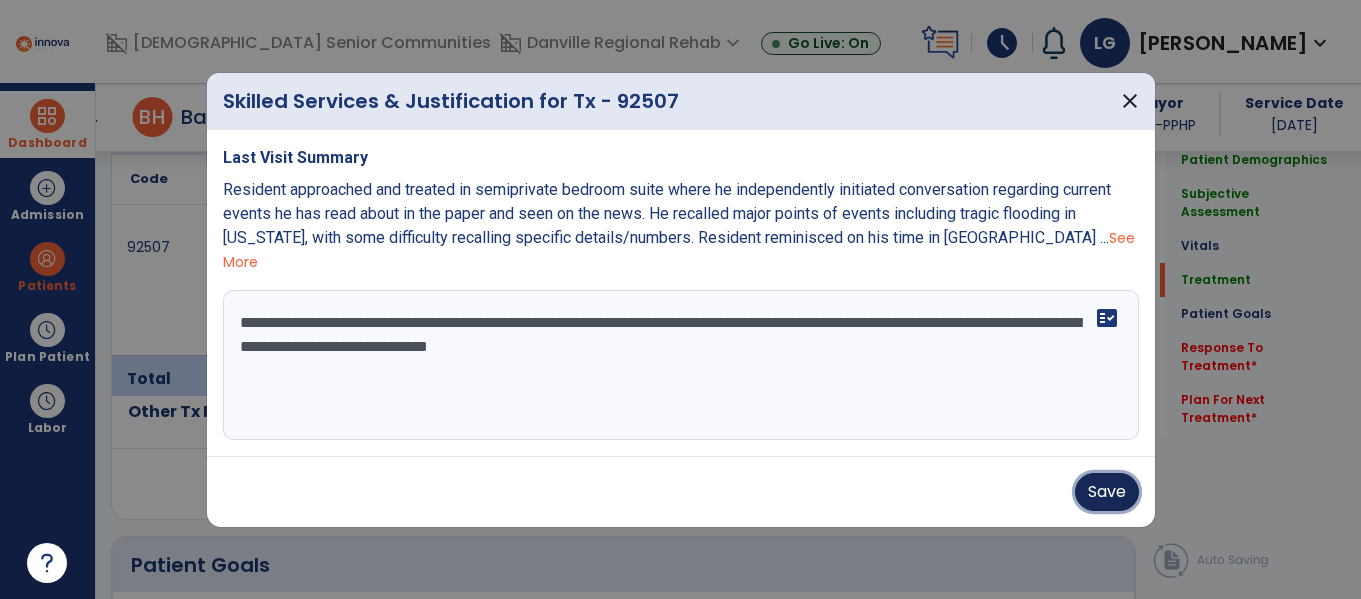 click on "Save" at bounding box center [1107, 492] 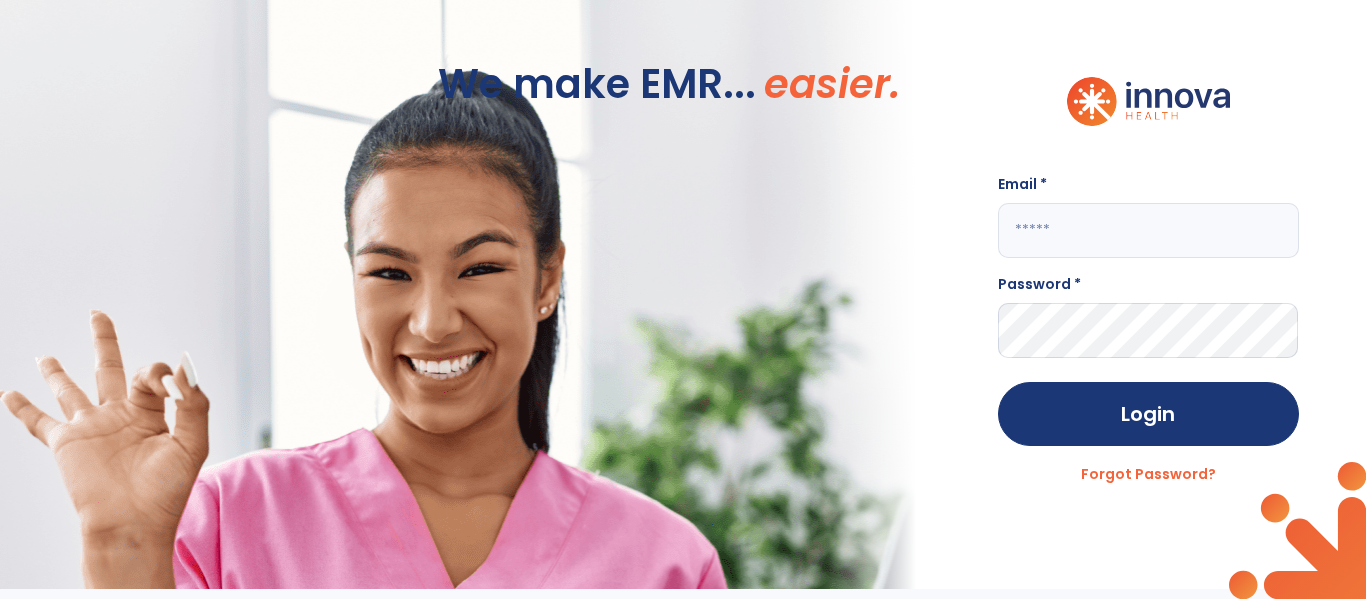 scroll, scrollTop: 0, scrollLeft: 0, axis: both 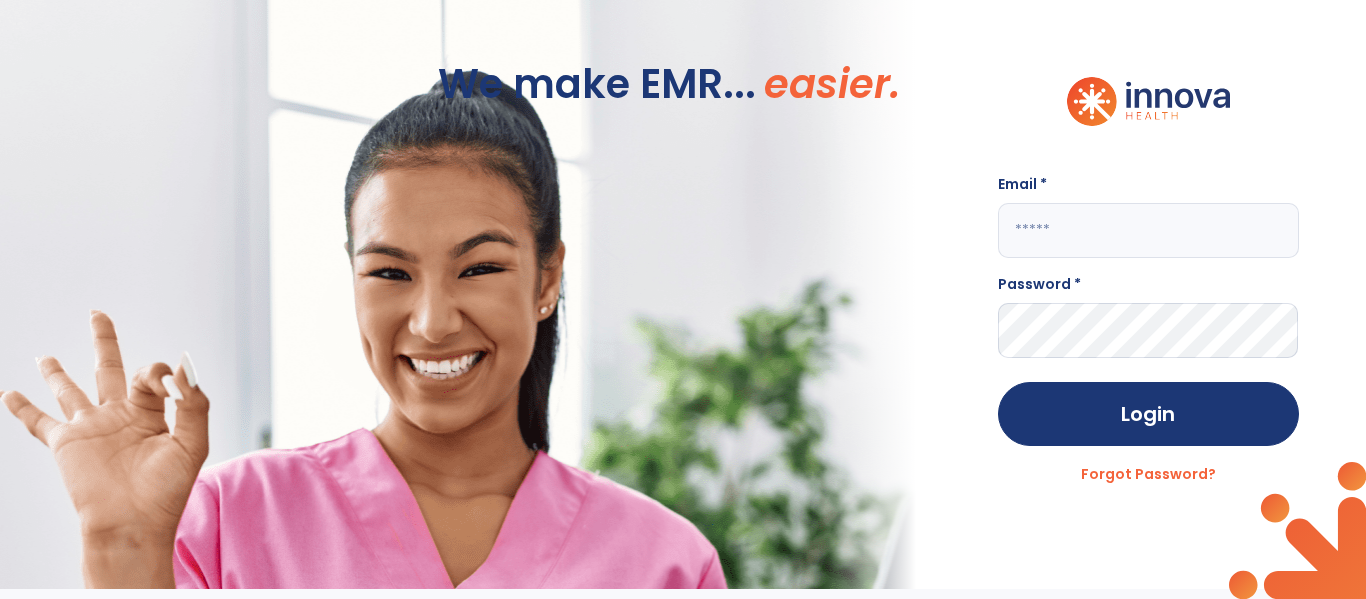 click 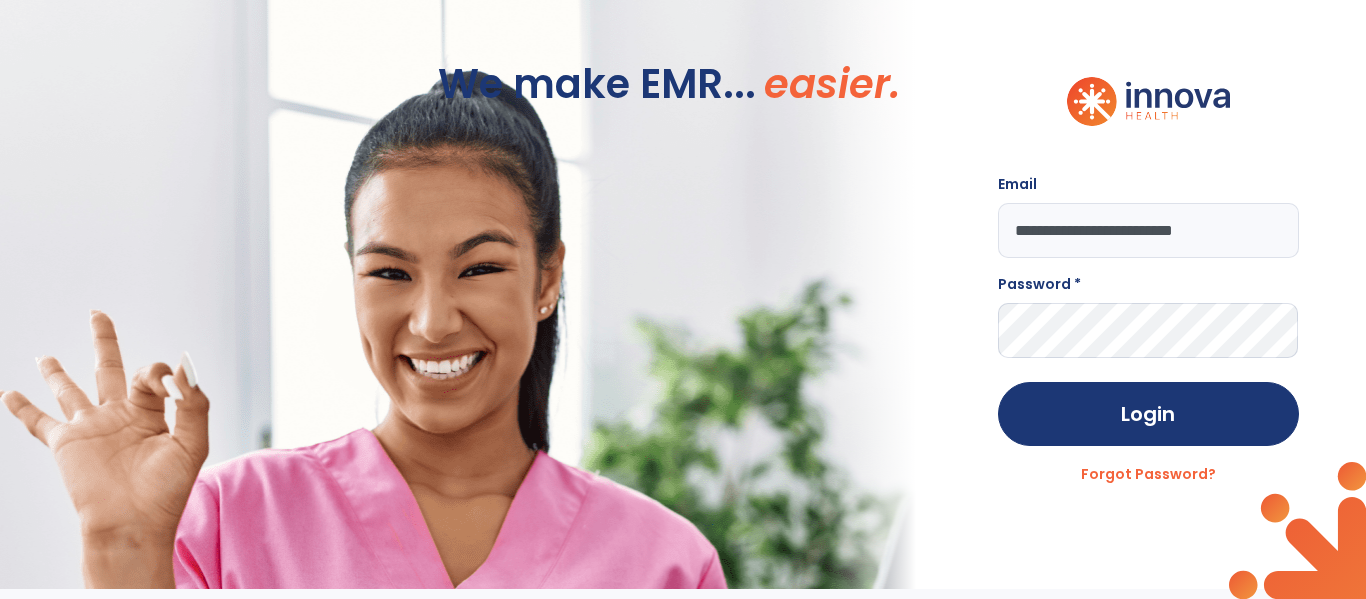 type on "**********" 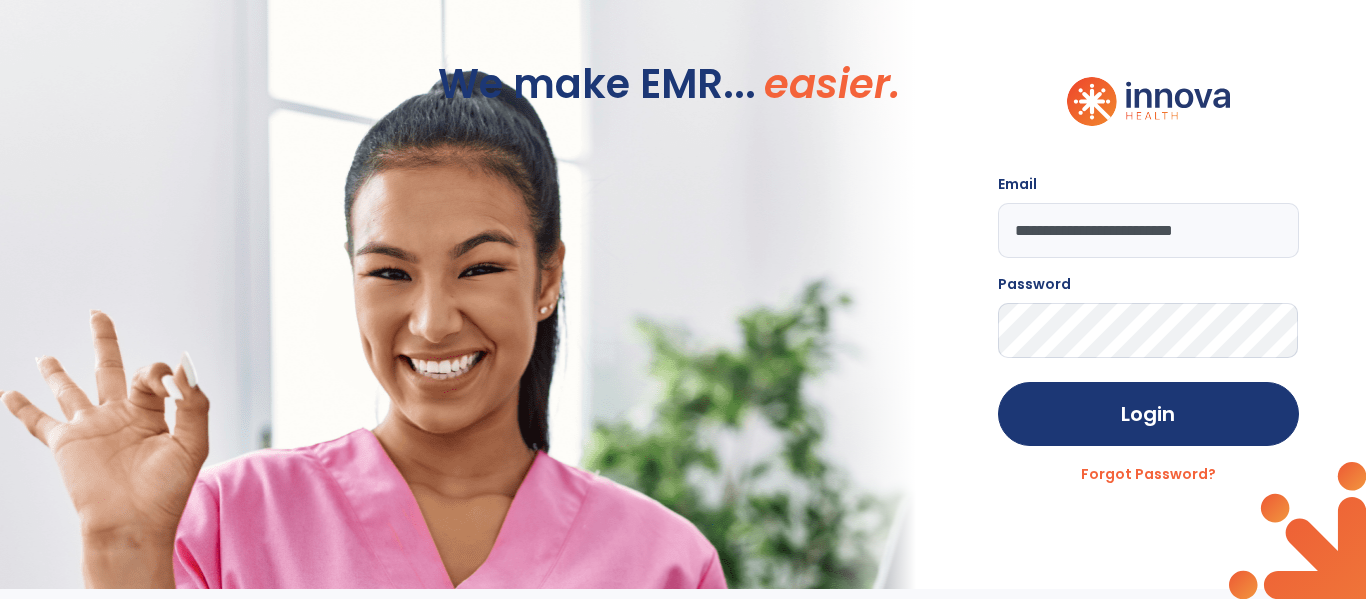 click on "Login" 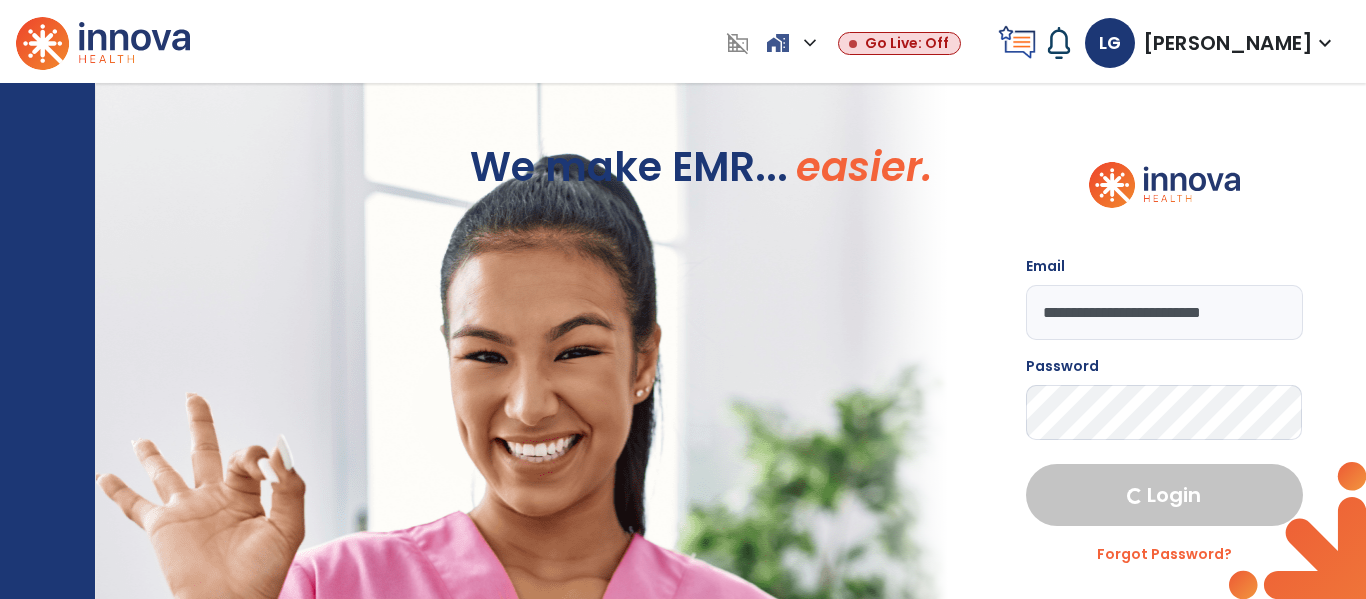 select on "****" 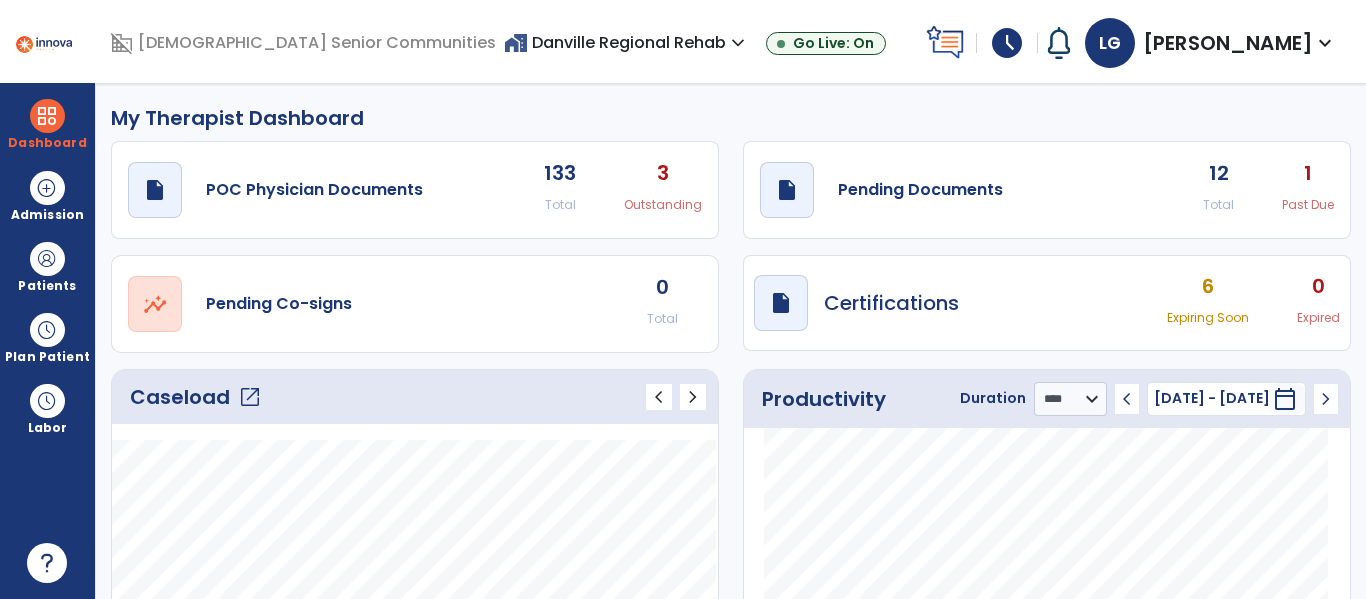 click on "12 Total 1 Past Due" 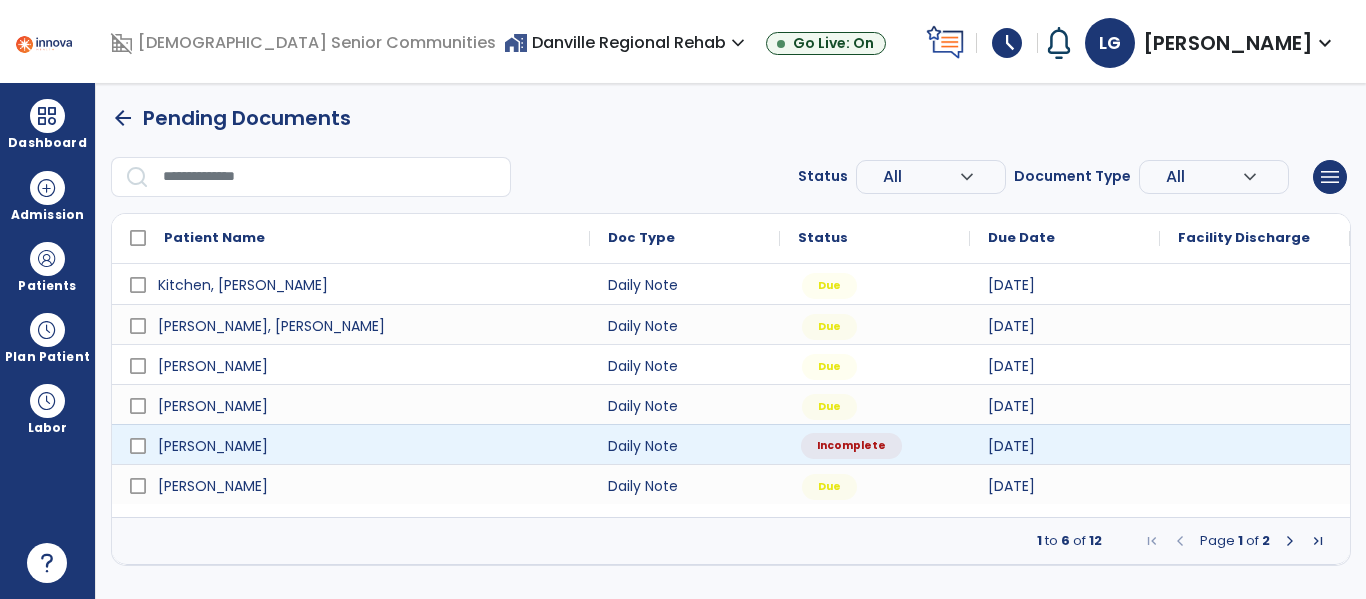 click on "Incomplete" at bounding box center (875, 444) 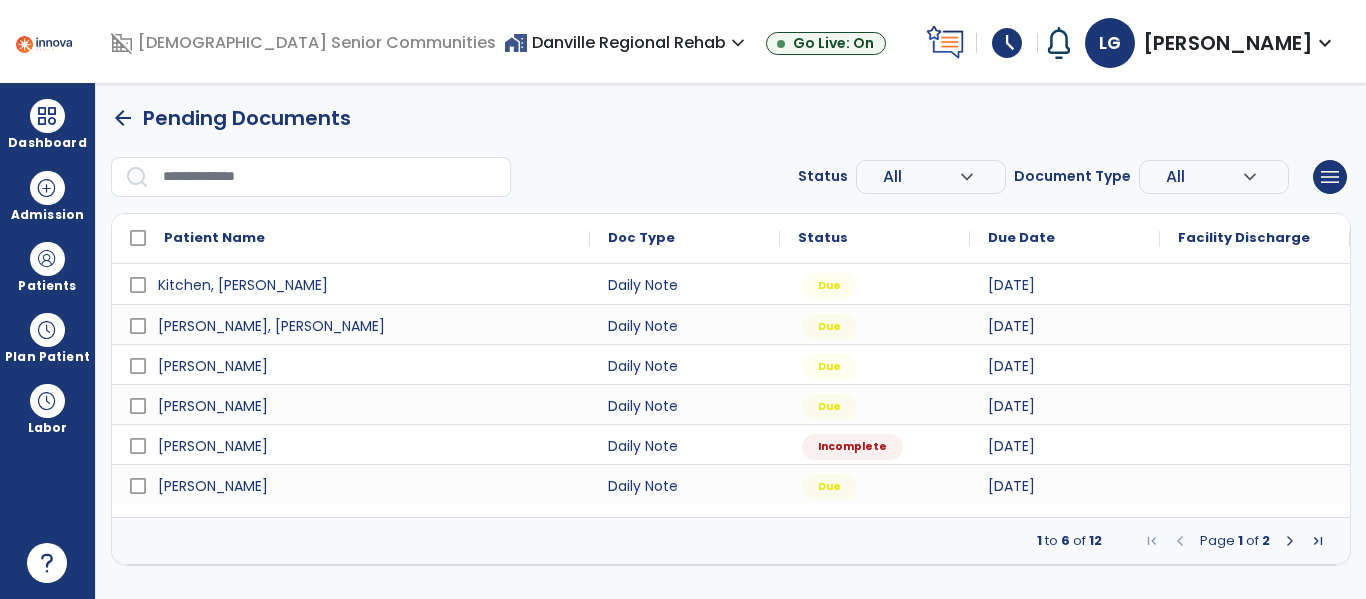 click at bounding box center (1318, 541) 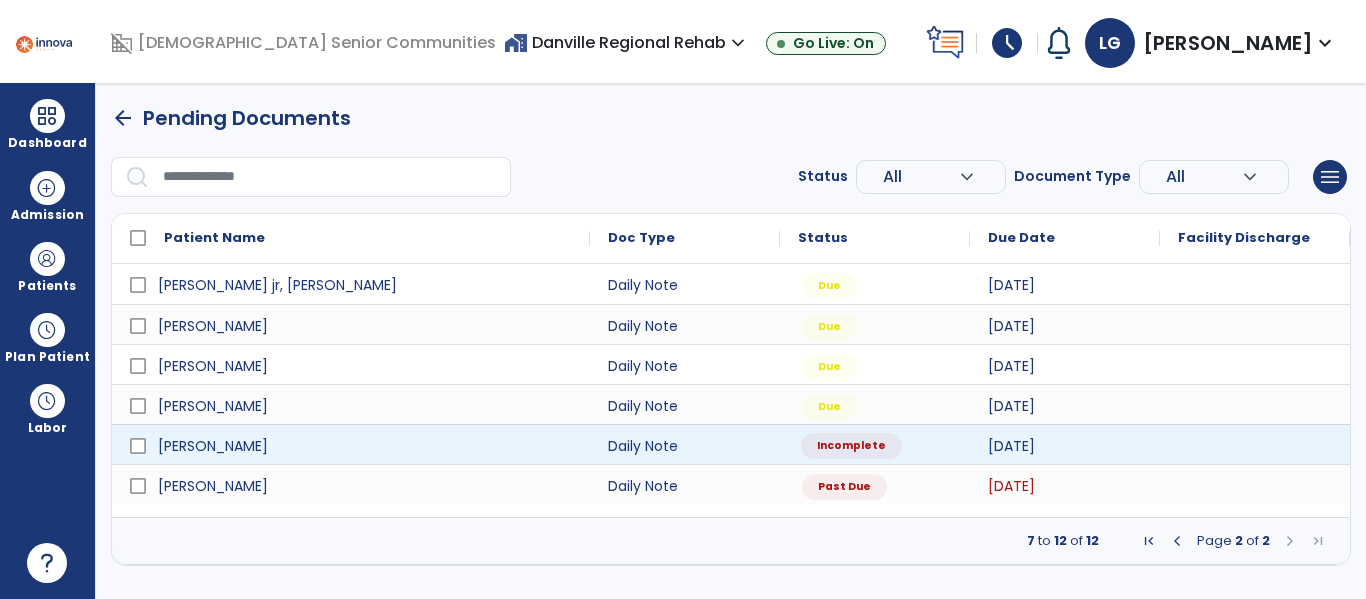 click on "Incomplete" at bounding box center [851, 446] 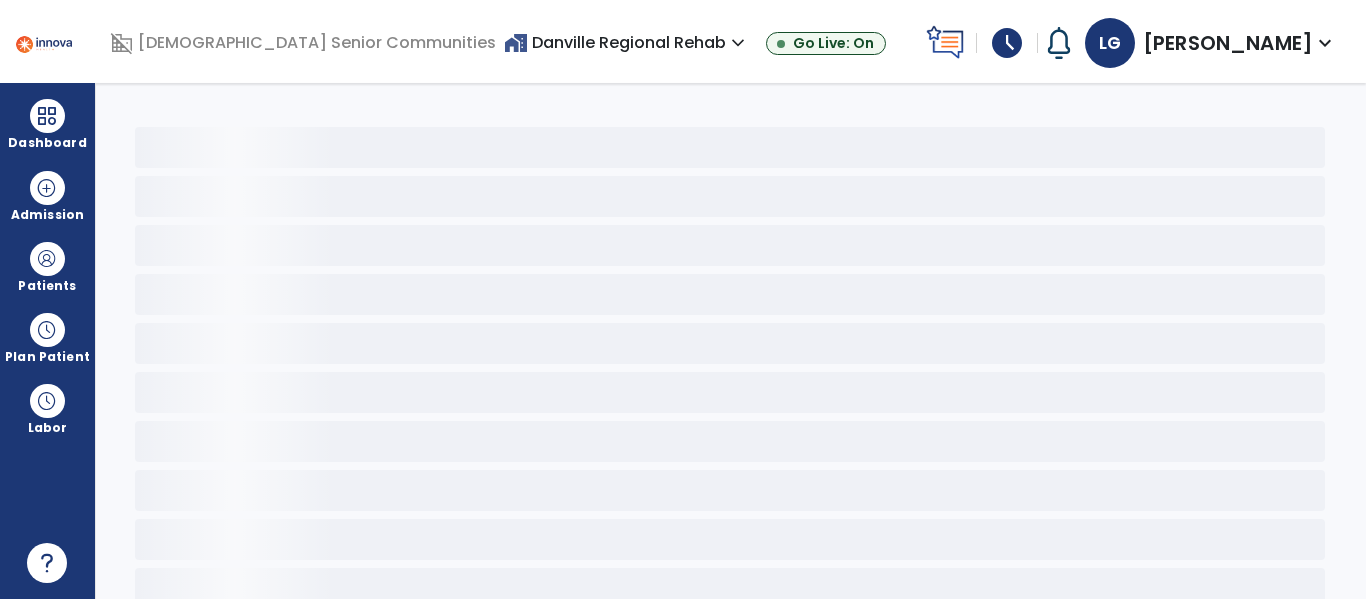 select on "*" 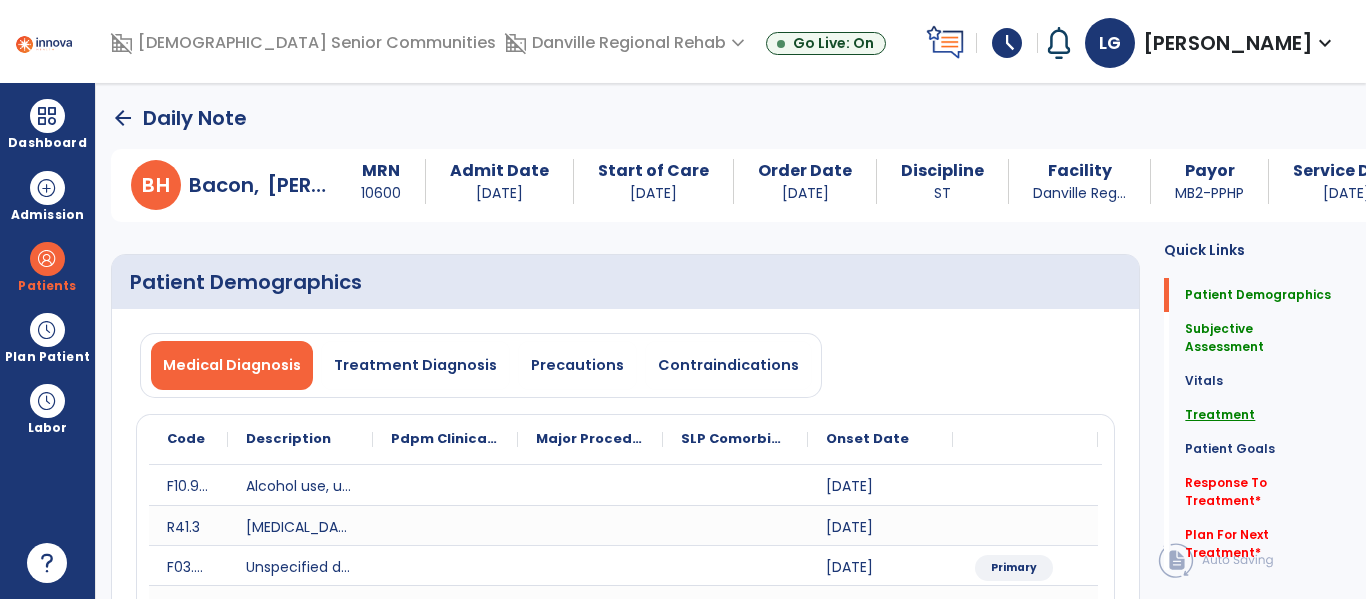 click on "Treatment" 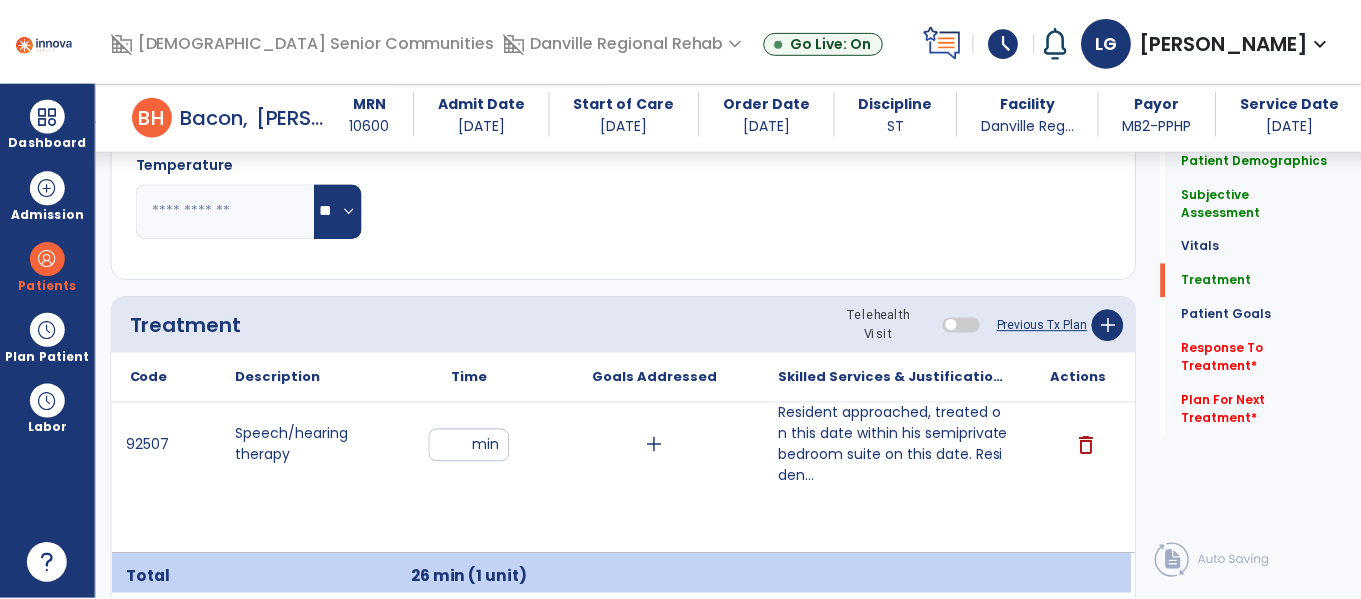 scroll, scrollTop: 1258, scrollLeft: 0, axis: vertical 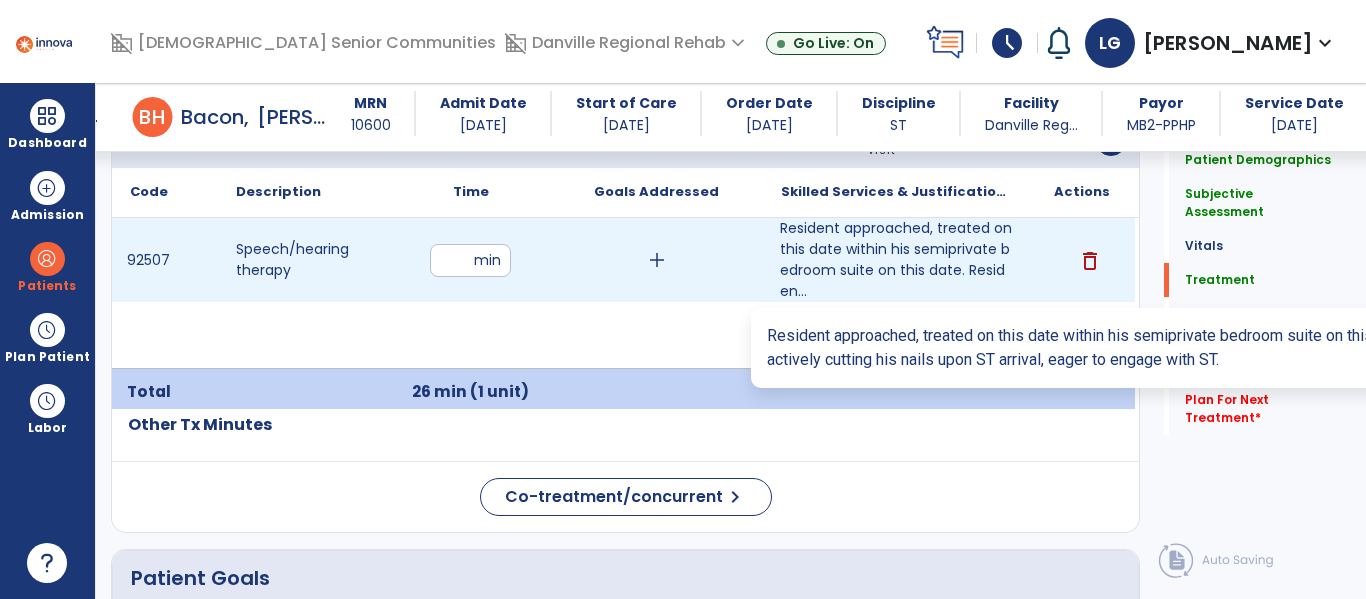 click on "Resident approached, treated on this date within his semiprivate bedroom suite on this date. Residen..." at bounding box center (896, 260) 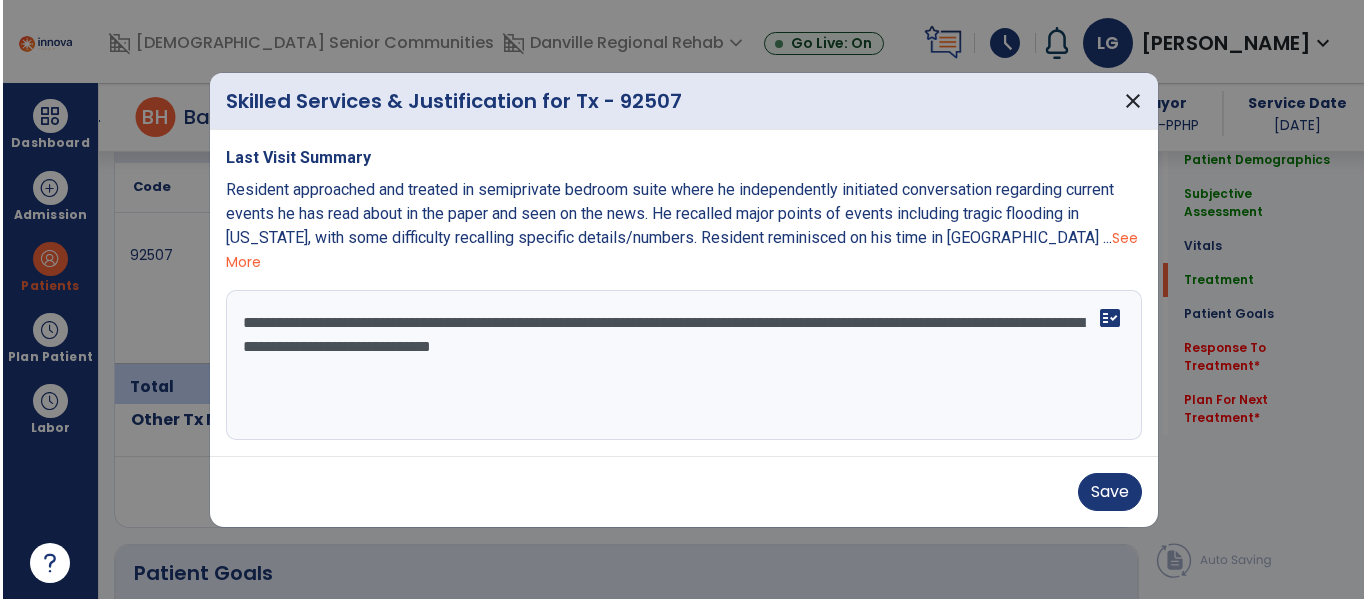 scroll, scrollTop: 1258, scrollLeft: 0, axis: vertical 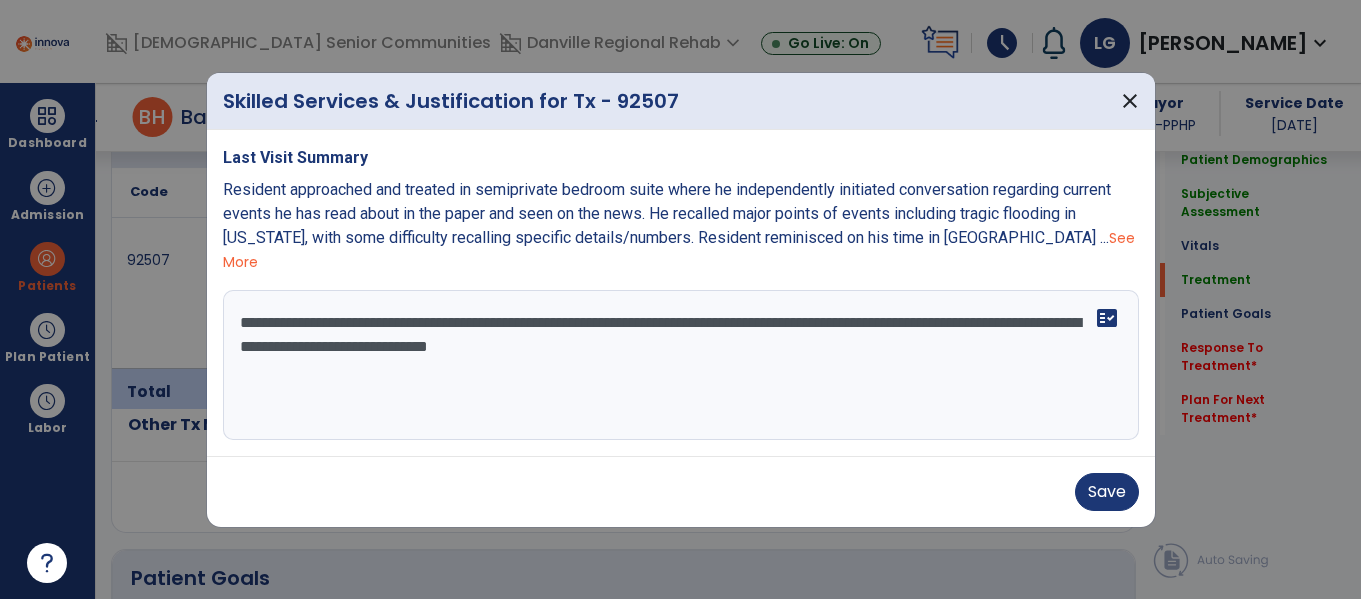 click on "**********" at bounding box center (681, 365) 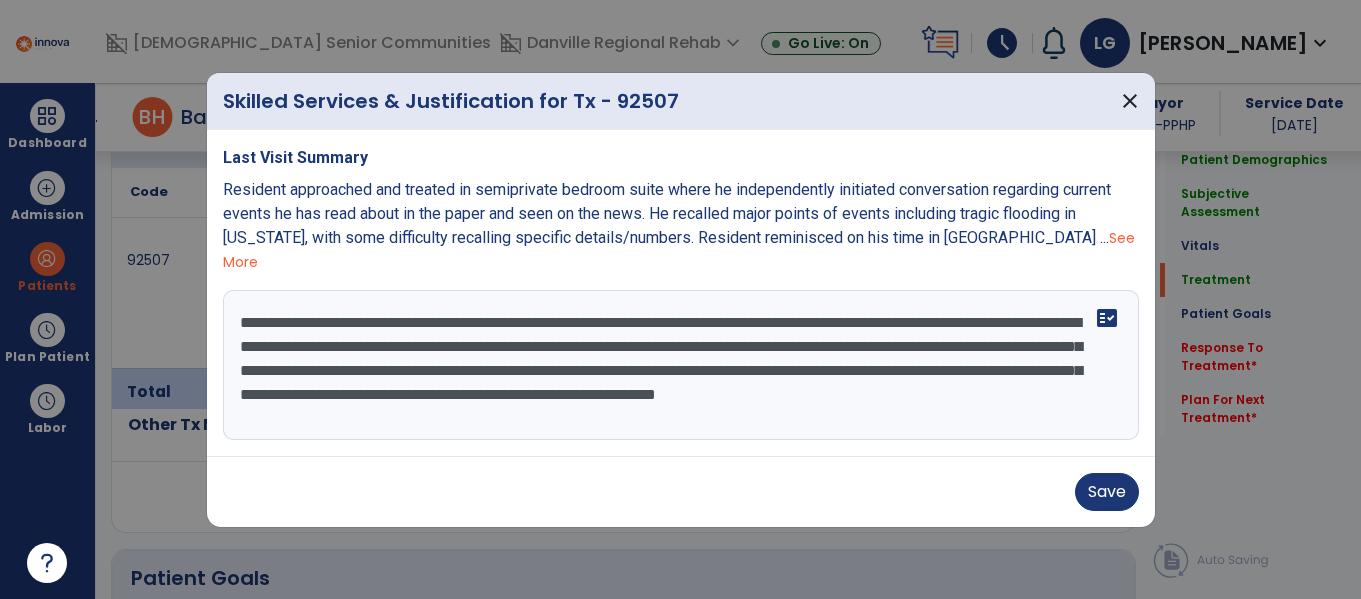 type on "**********" 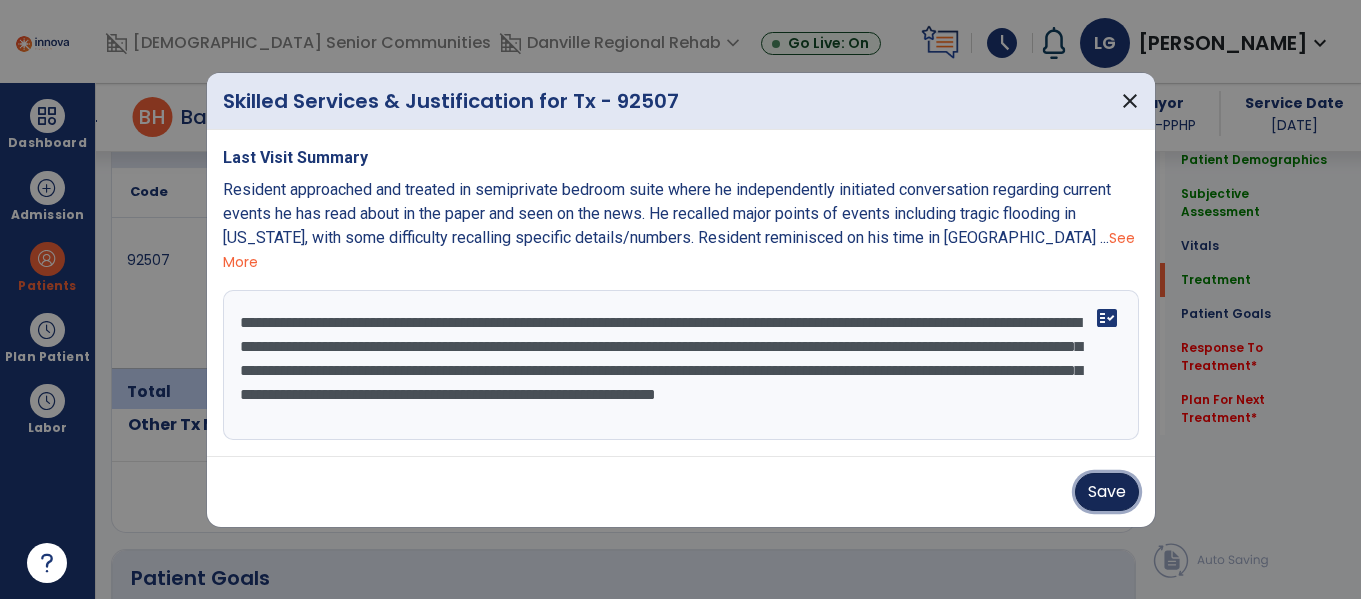 click on "Save" at bounding box center [1107, 492] 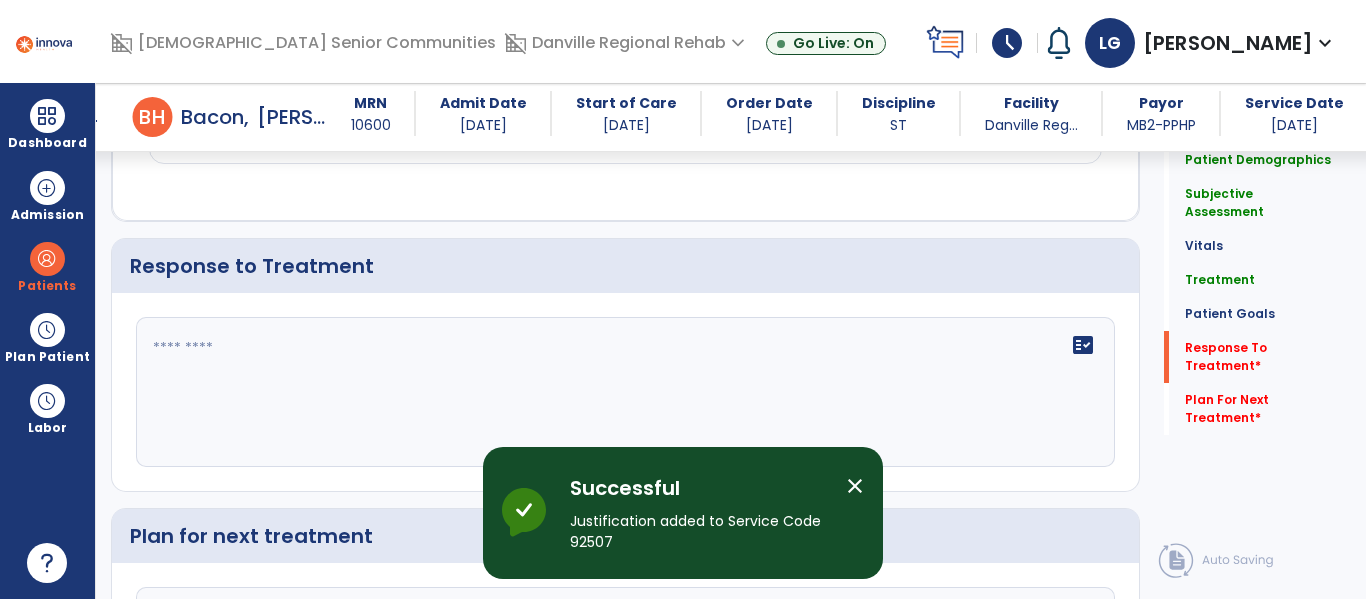 scroll, scrollTop: 2381, scrollLeft: 0, axis: vertical 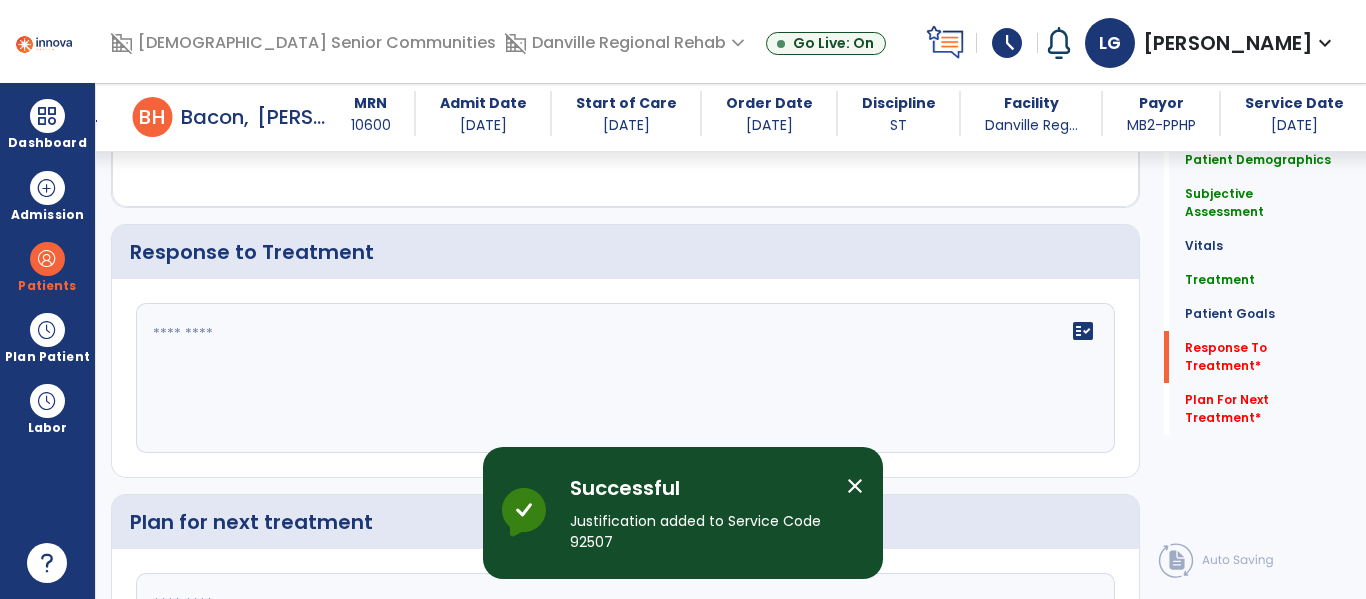 click 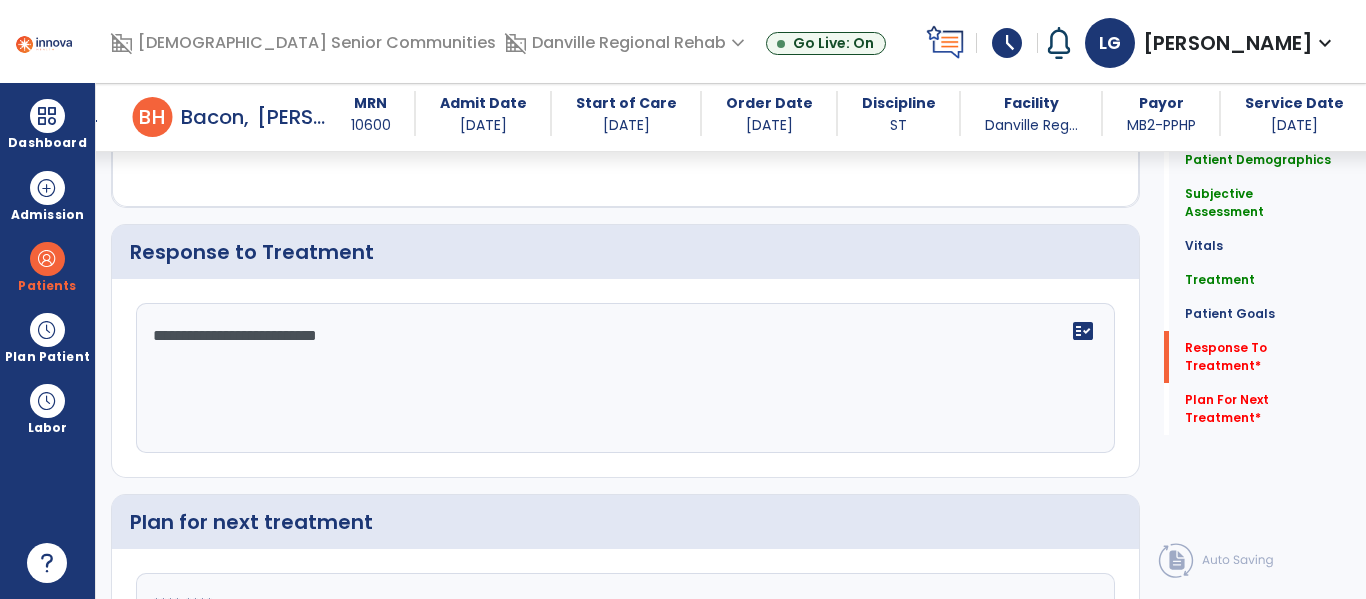 type on "**********" 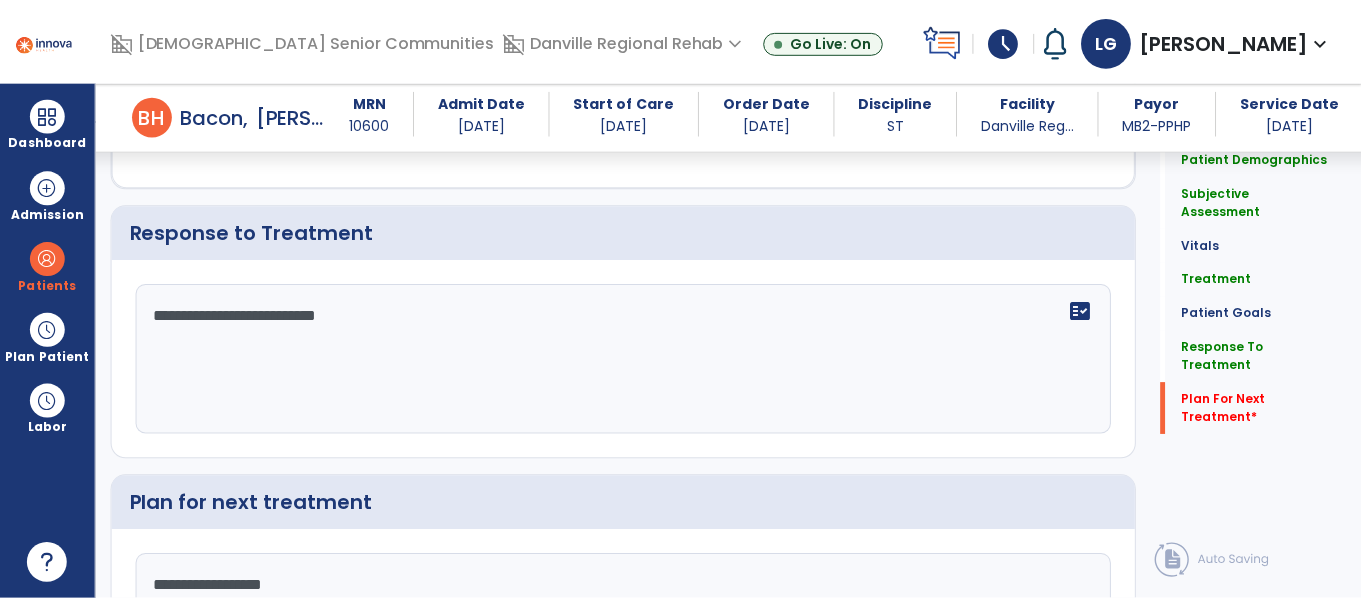 scroll, scrollTop: 2596, scrollLeft: 0, axis: vertical 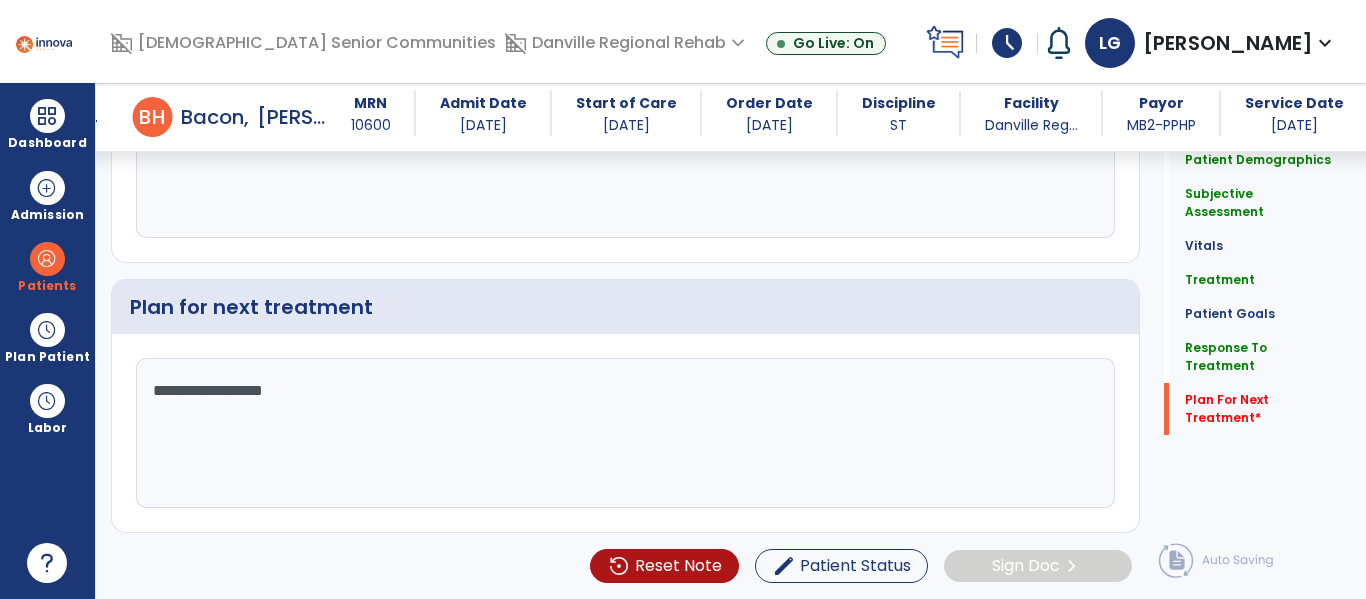 type on "**********" 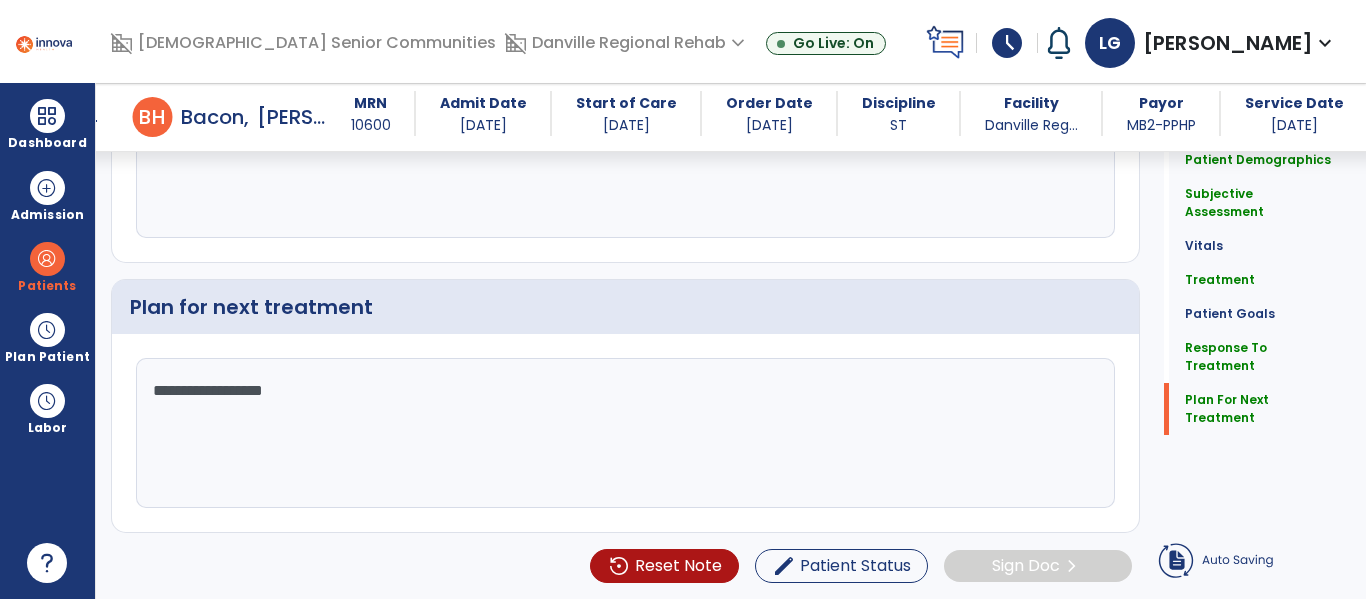 click on "Sign Doc  chevron_right" 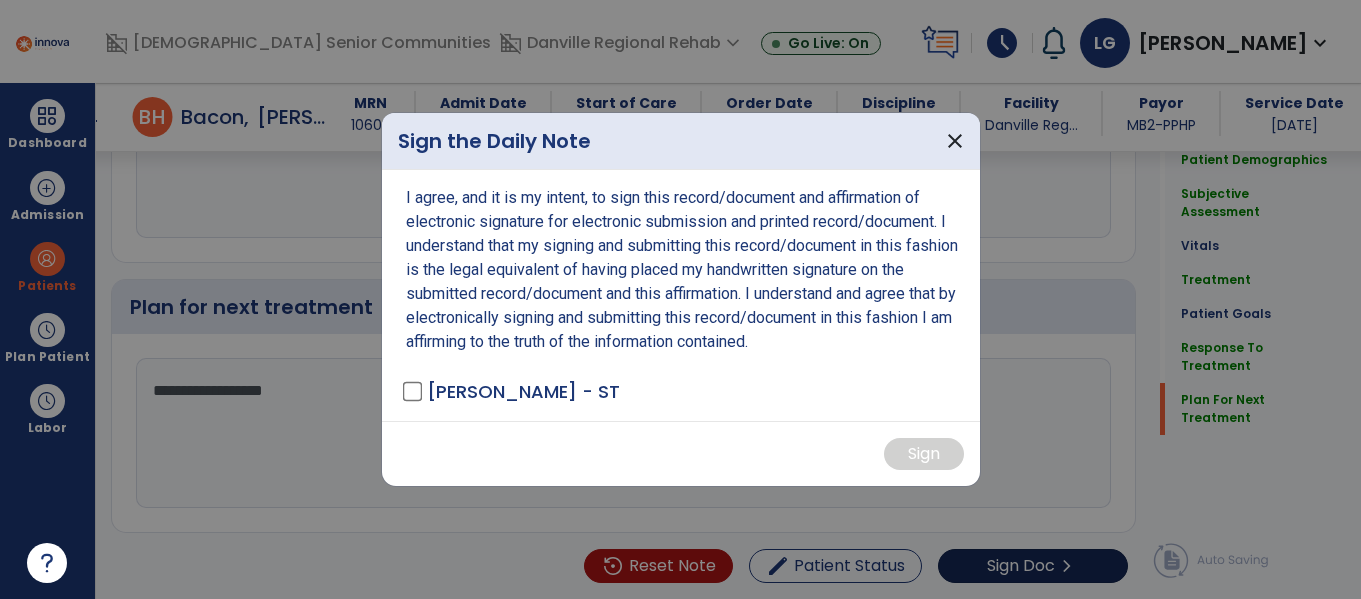 click at bounding box center [680, 299] 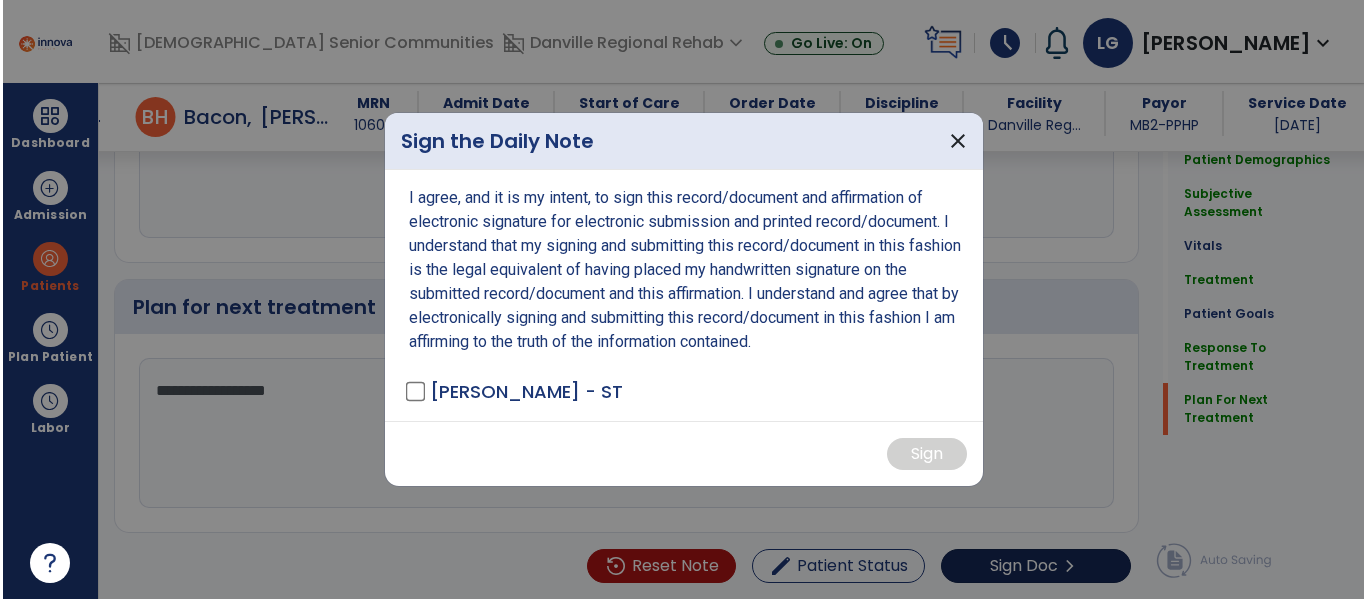 scroll, scrollTop: 2596, scrollLeft: 0, axis: vertical 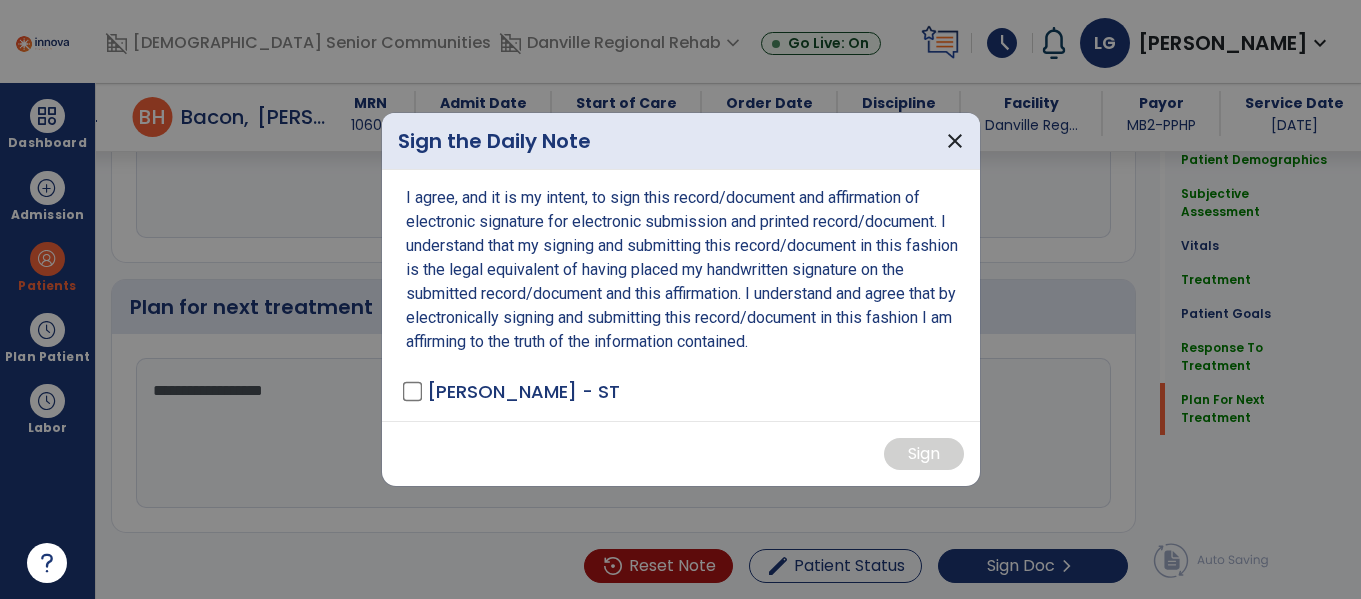 click on "I agree, and it is my intent, to sign this record/document and affirmation of electronic signature for electronic submission and printed record/document. I understand that my signing and submitting this record/document in this fashion is the legal equivalent of having placed my handwritten signature on the submitted record/document and this affirmation. I understand and agree that by electronically signing and submitting this record/document in this fashion I am affirming to the truth of the information contained.  [PERSON_NAME]  - ST" at bounding box center [681, 295] 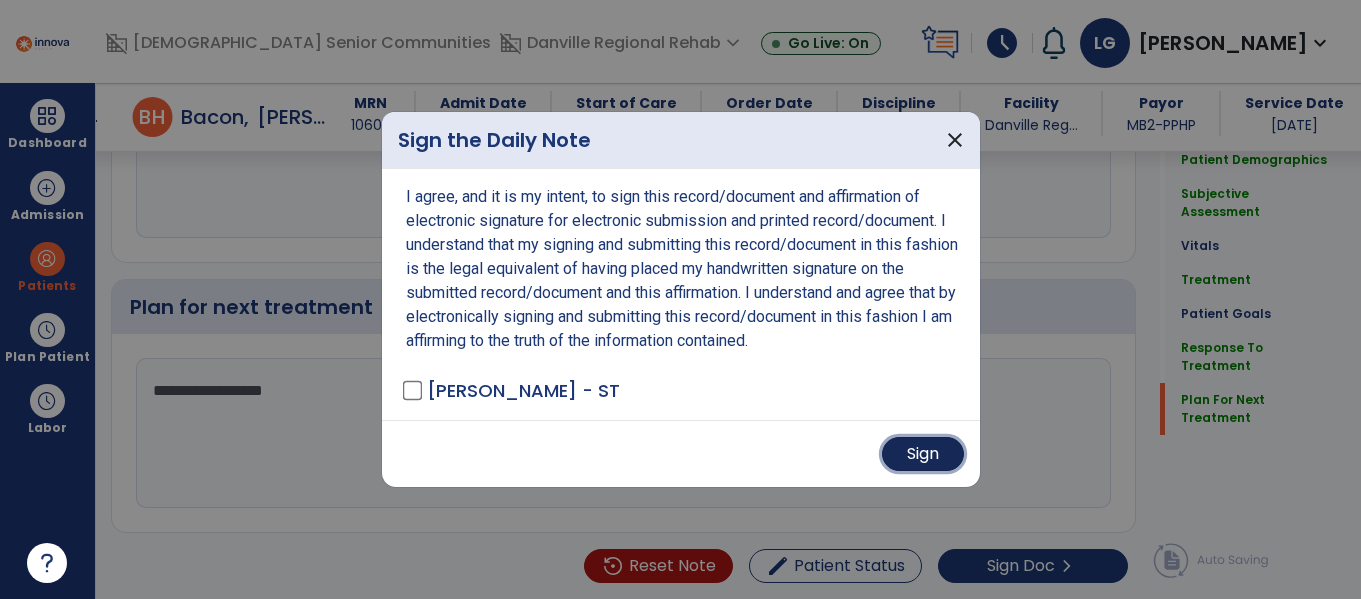 click on "Sign" at bounding box center (923, 454) 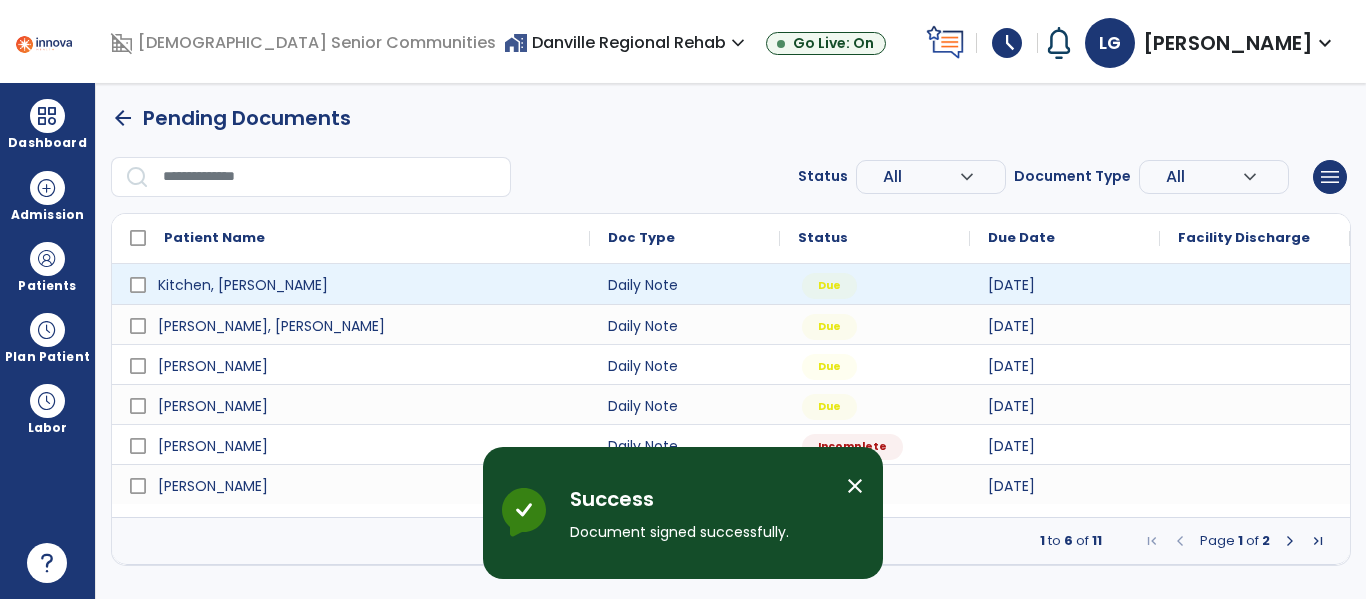 scroll, scrollTop: 0, scrollLeft: 0, axis: both 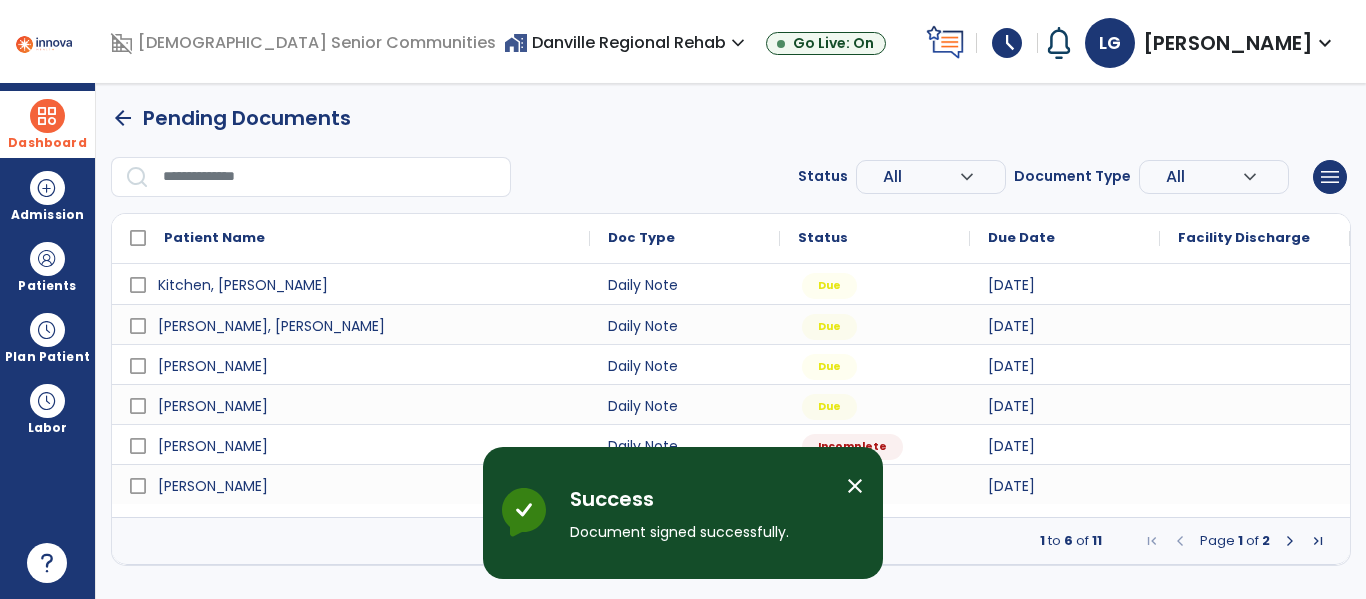 click at bounding box center (47, 116) 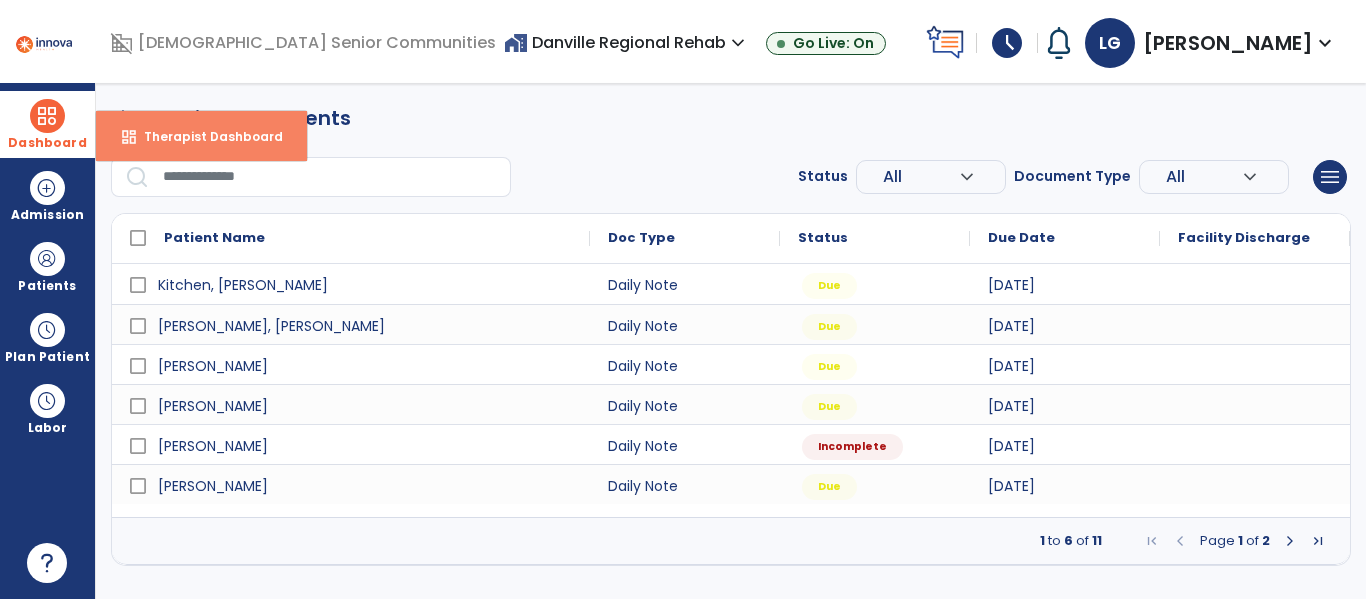 click on "Therapist Dashboard" at bounding box center (205, 136) 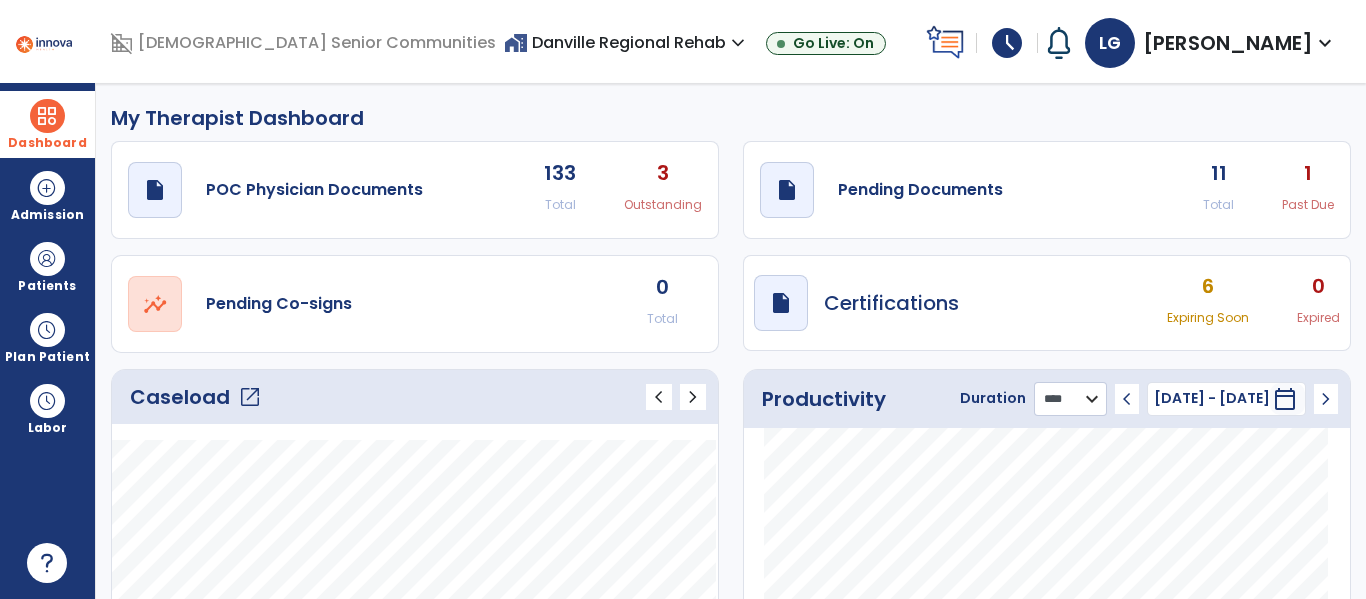 click on "******** **** ***" 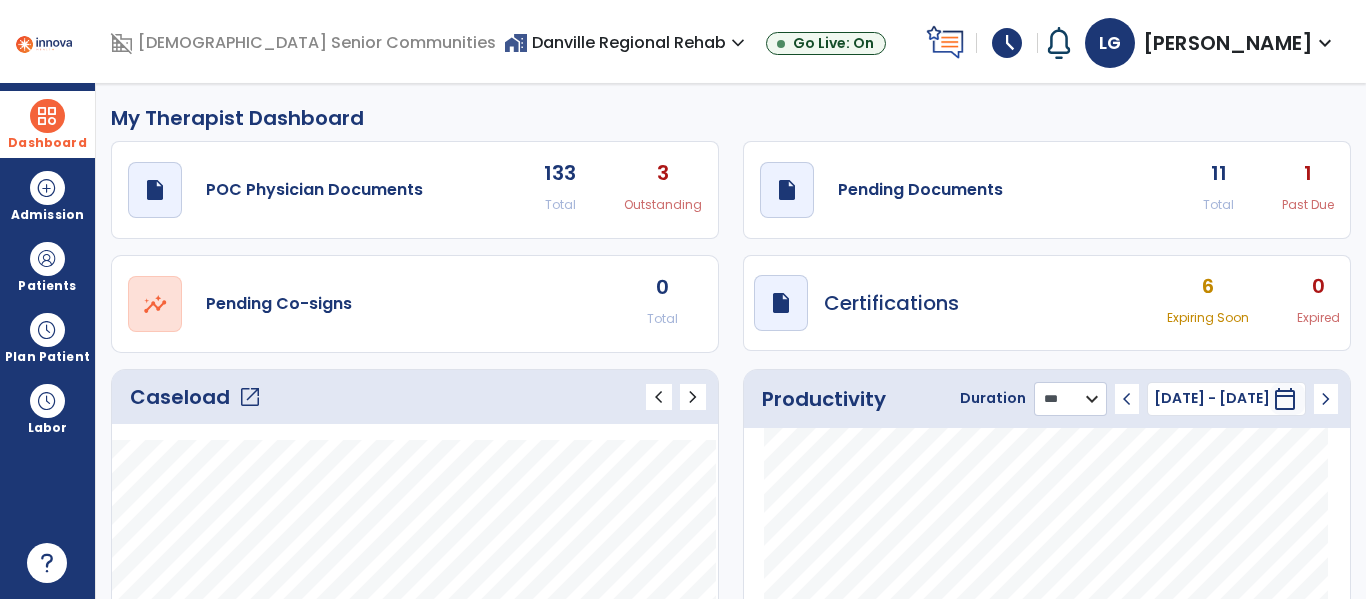 click on "******** **** ***" 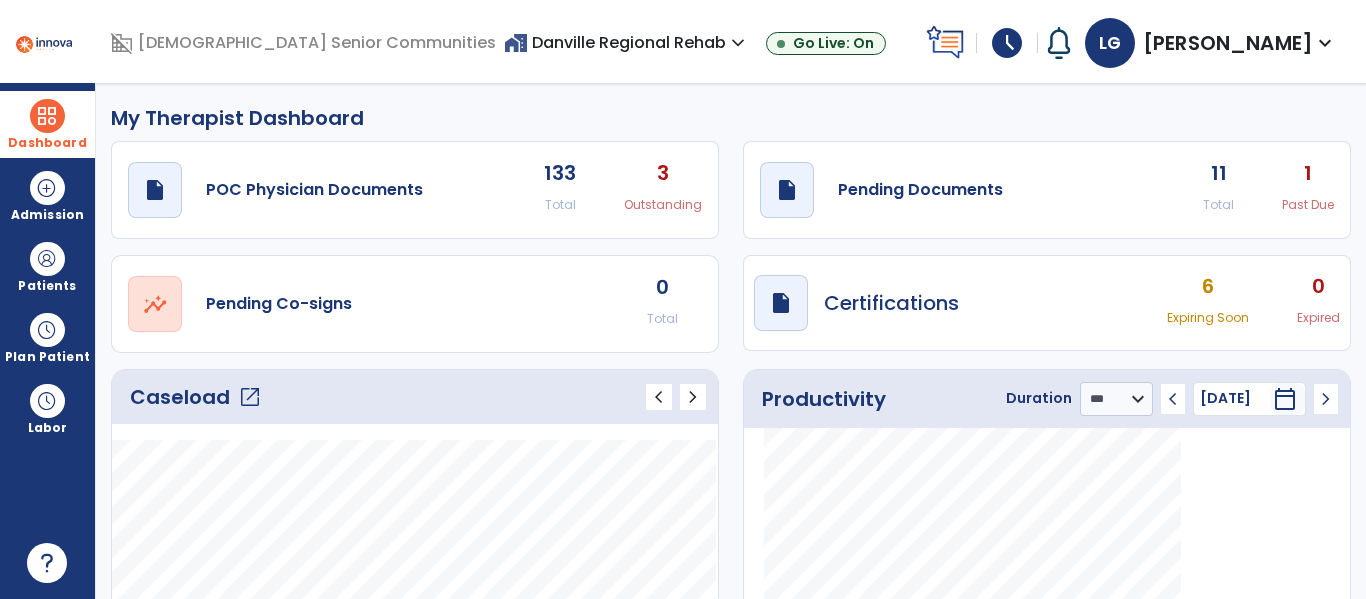 click on "chevron_left" 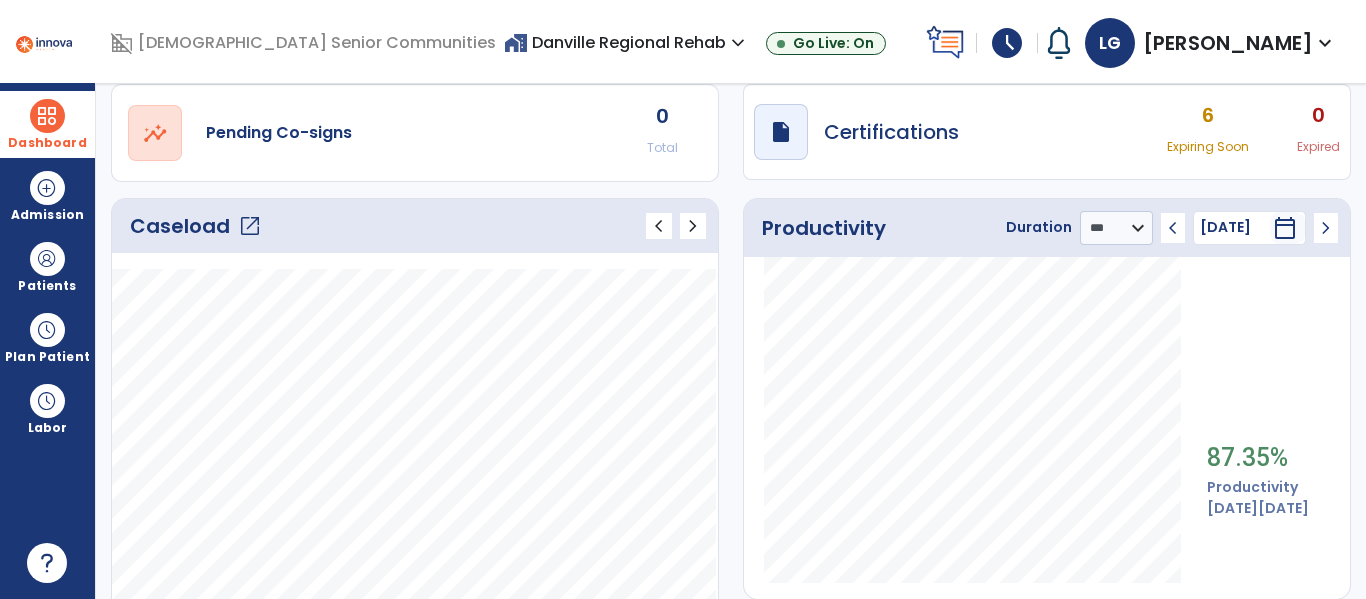 scroll, scrollTop: 0, scrollLeft: 0, axis: both 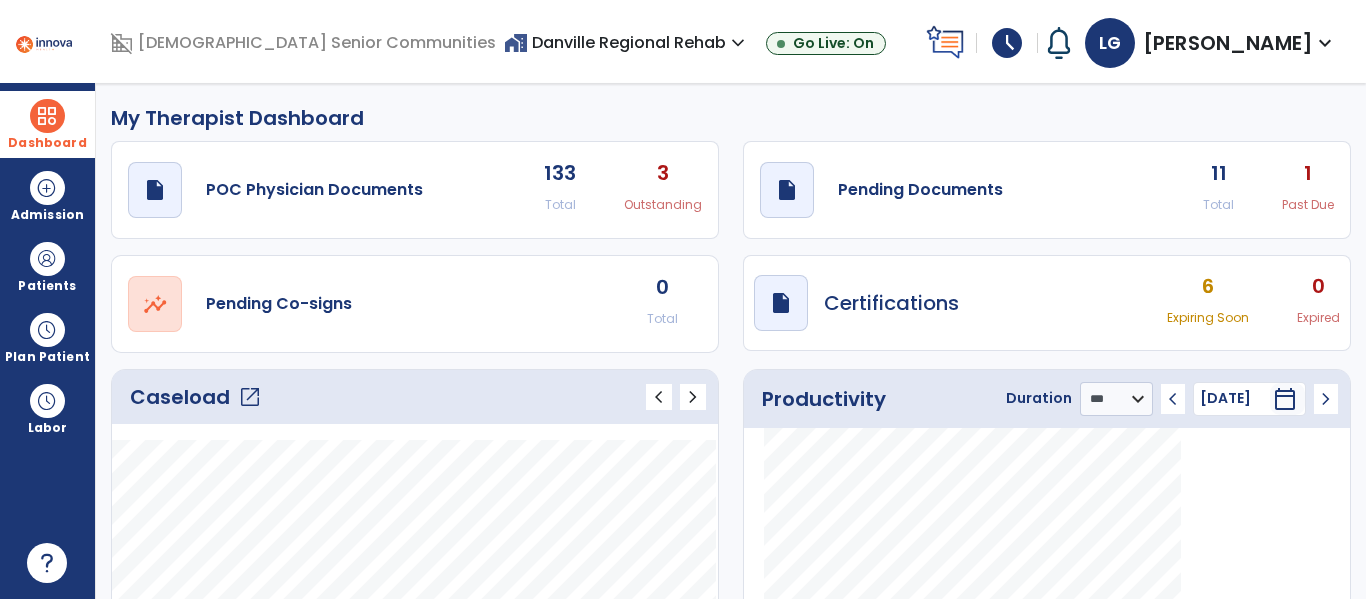 click on "11" 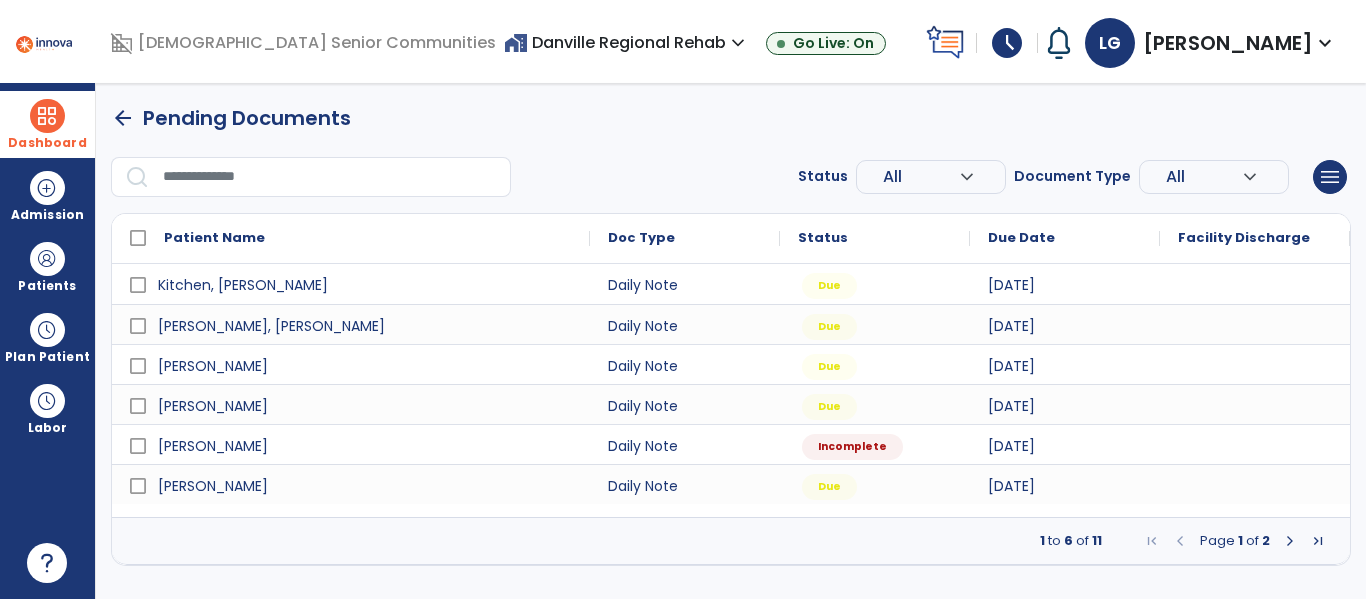 click at bounding box center [1290, 541] 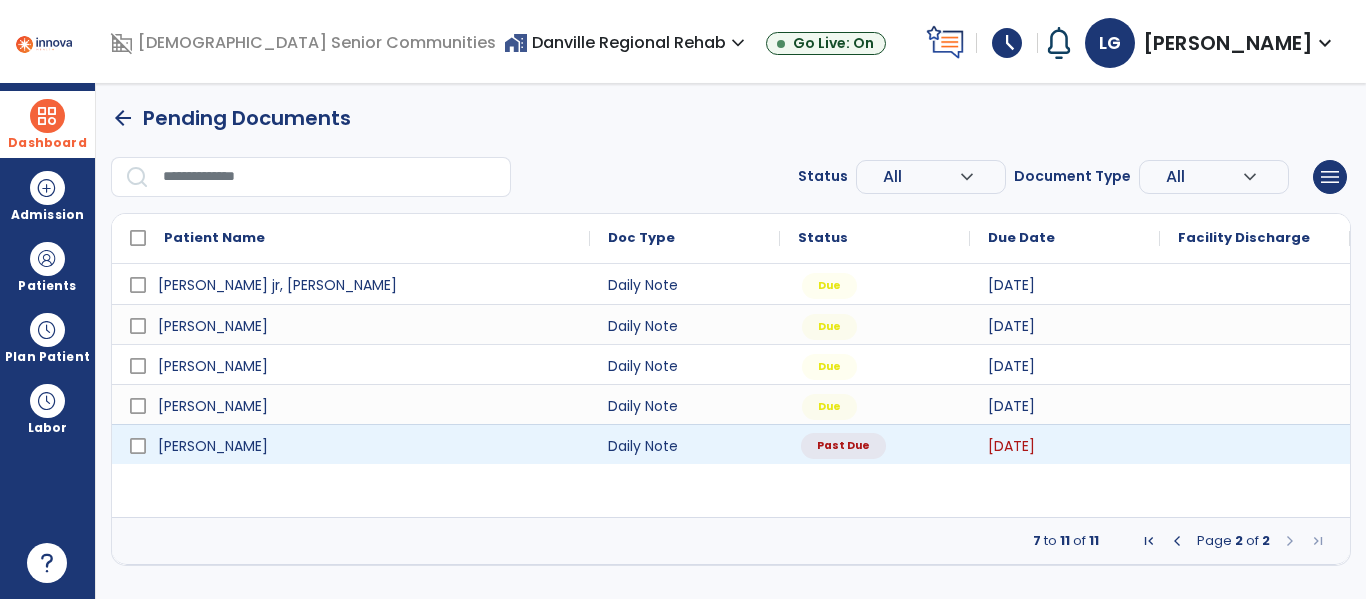click on "Past Due" at bounding box center (875, 444) 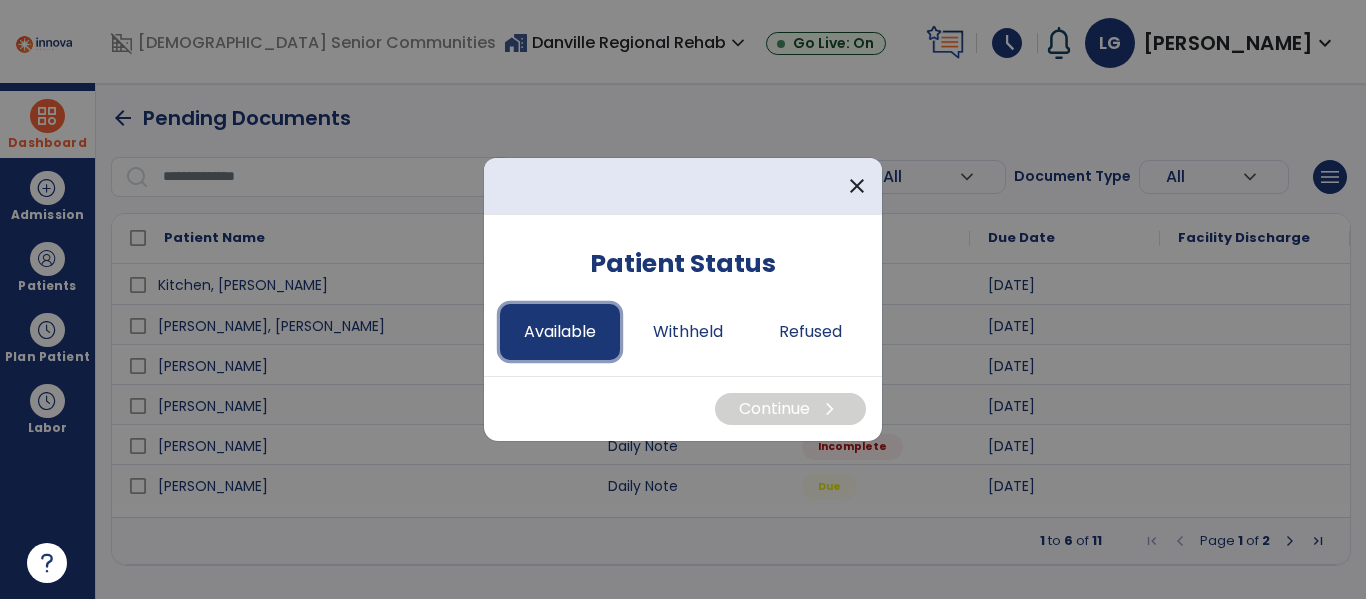 click on "Available" at bounding box center (560, 332) 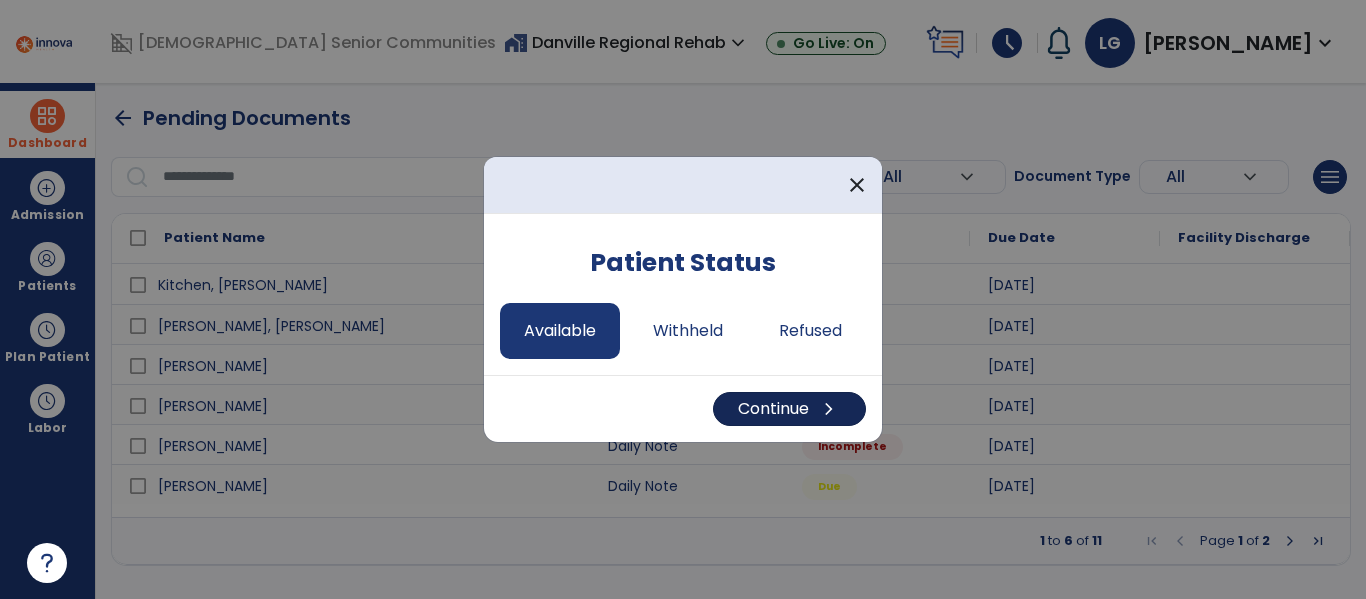 click on "Continue   chevron_right" at bounding box center (789, 409) 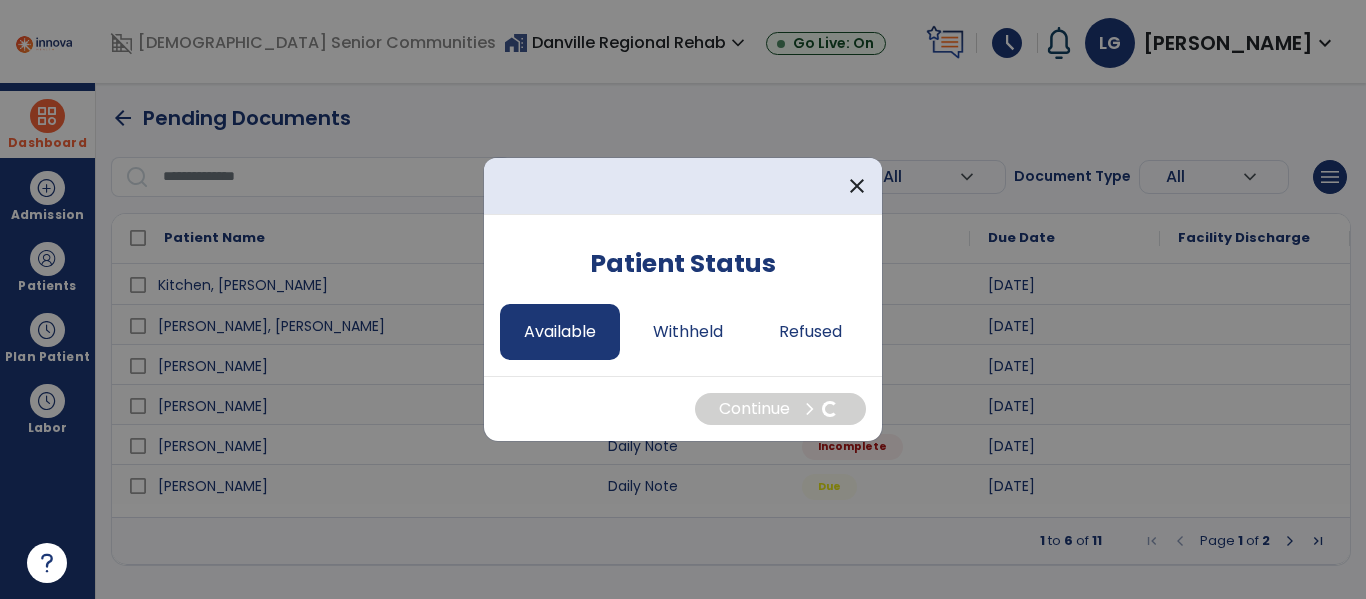 select on "*" 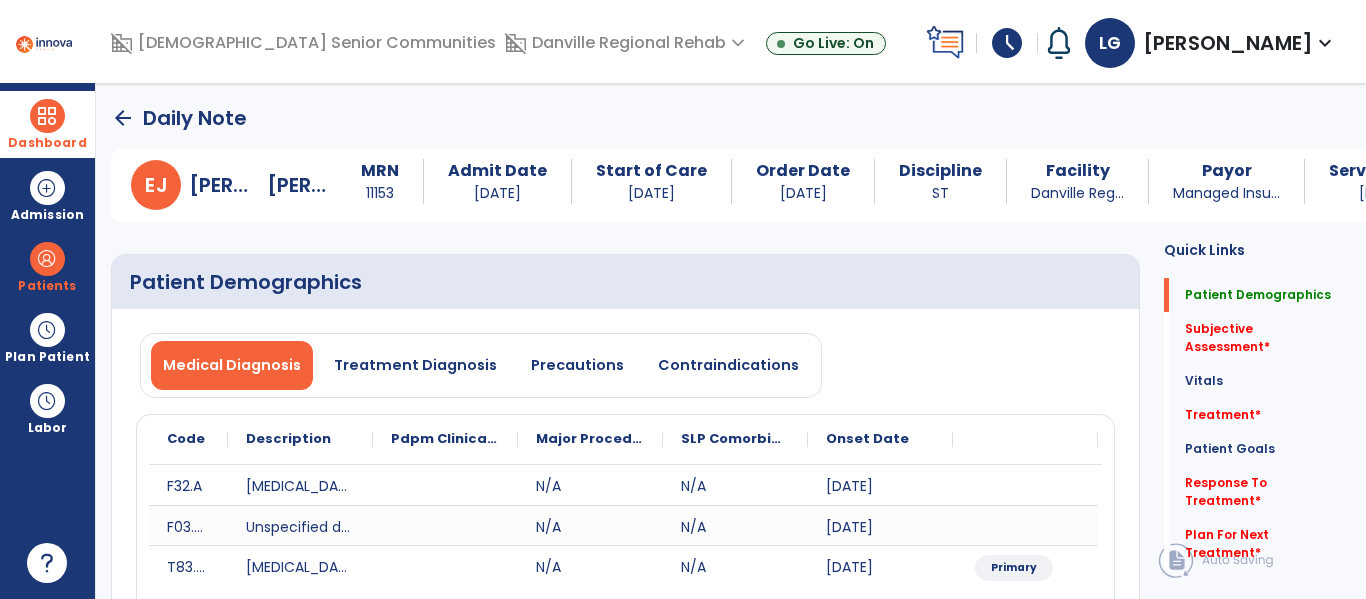 click at bounding box center (47, 116) 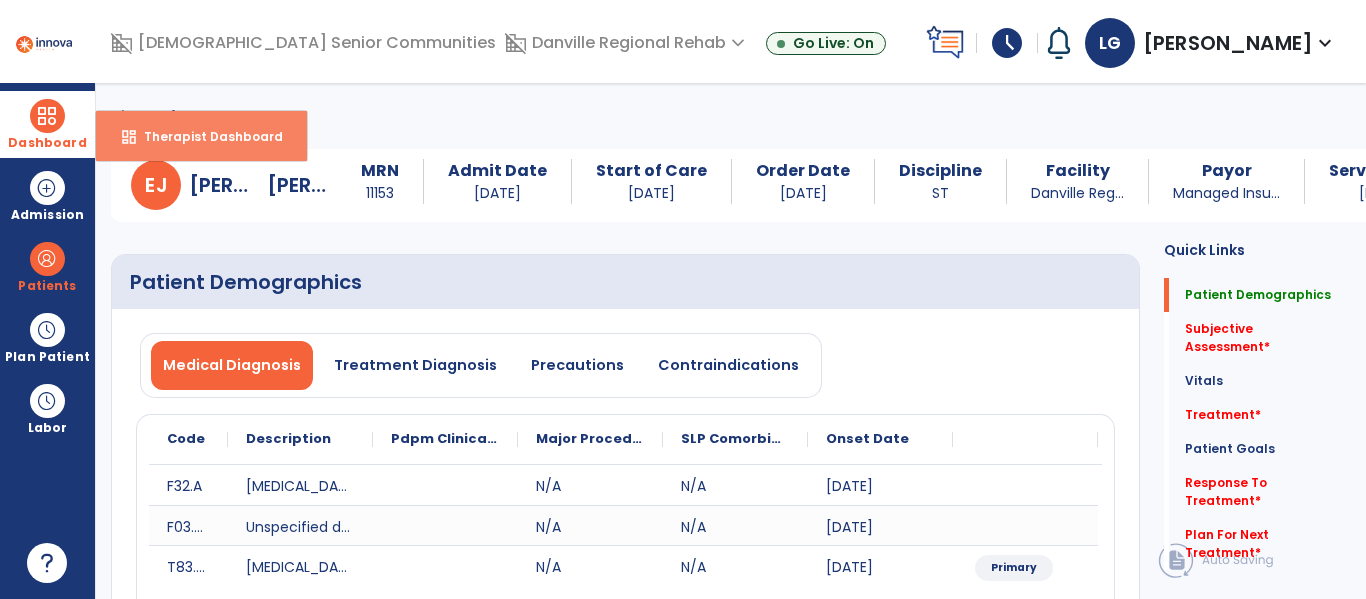 click on "Therapist Dashboard" at bounding box center [205, 136] 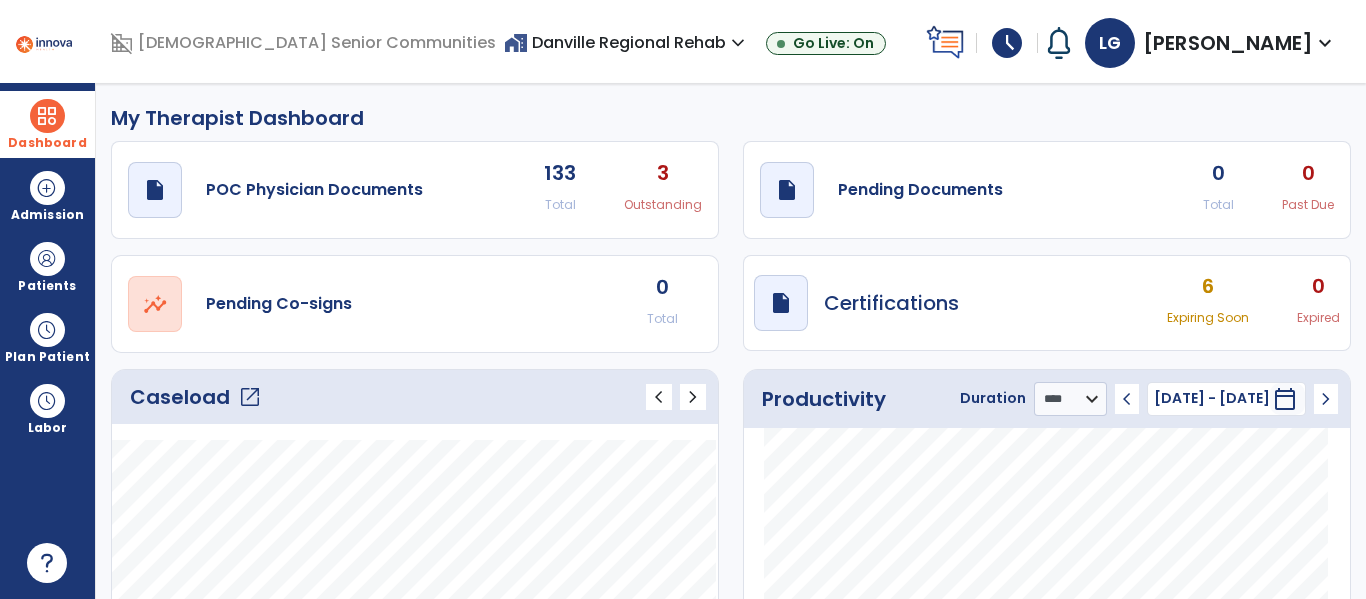 click on "0 Past Due" 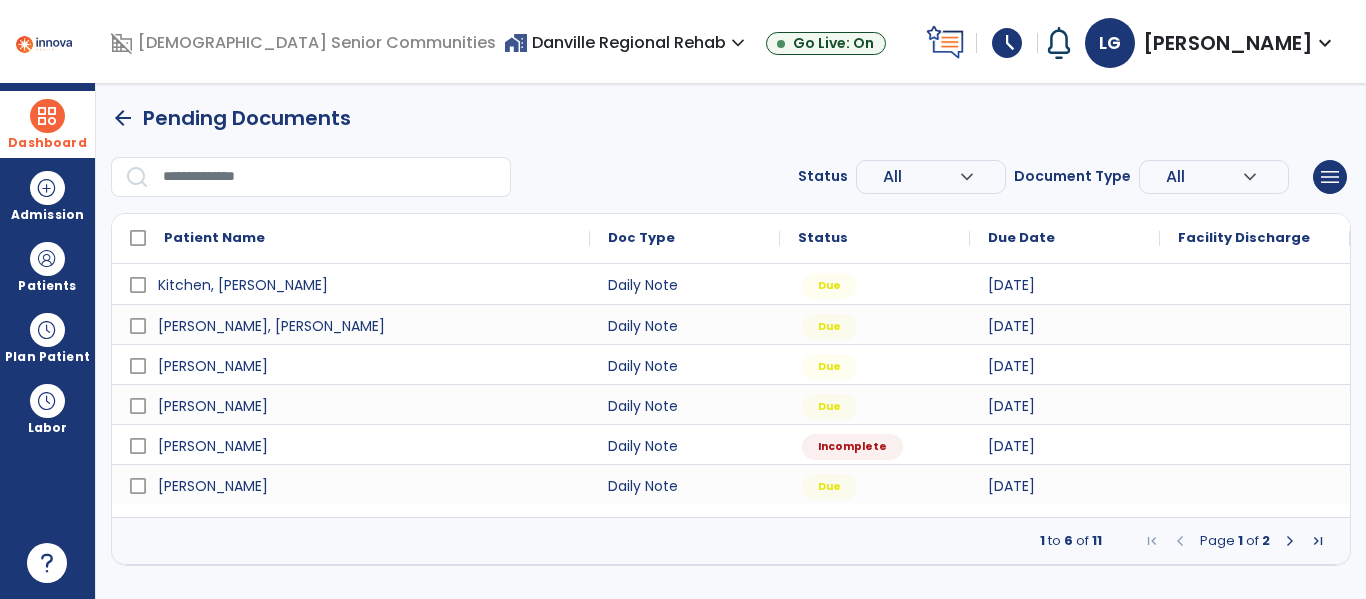 click at bounding box center [1290, 541] 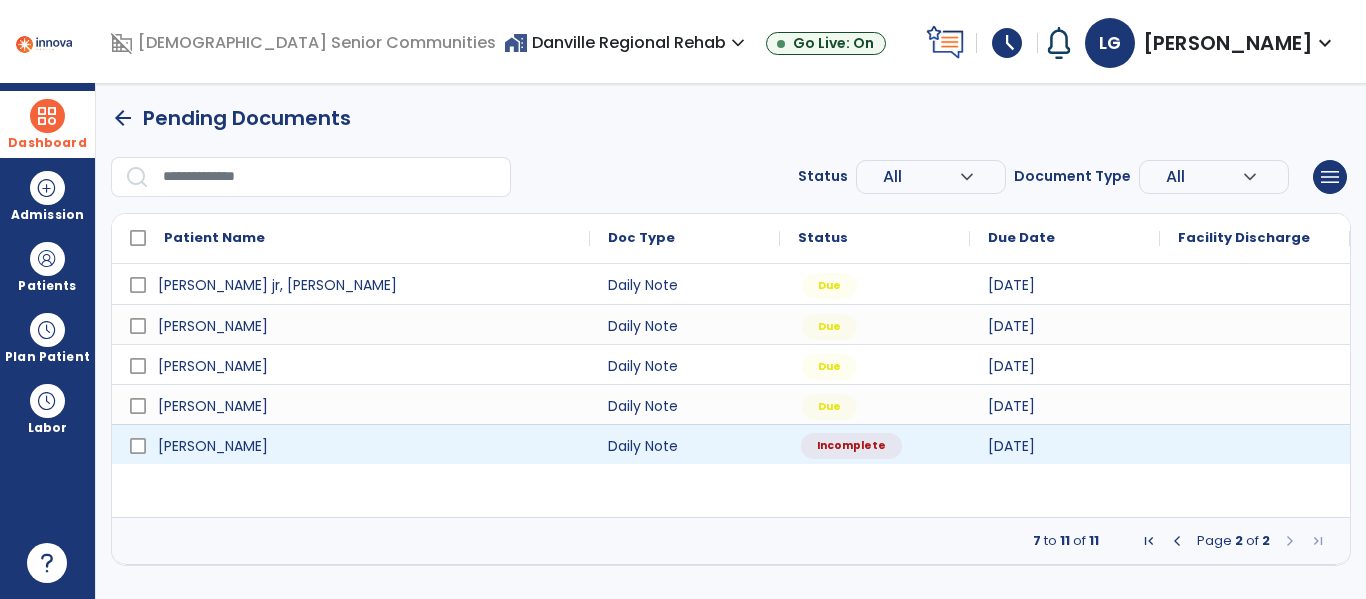 click on "Incomplete" at bounding box center [851, 446] 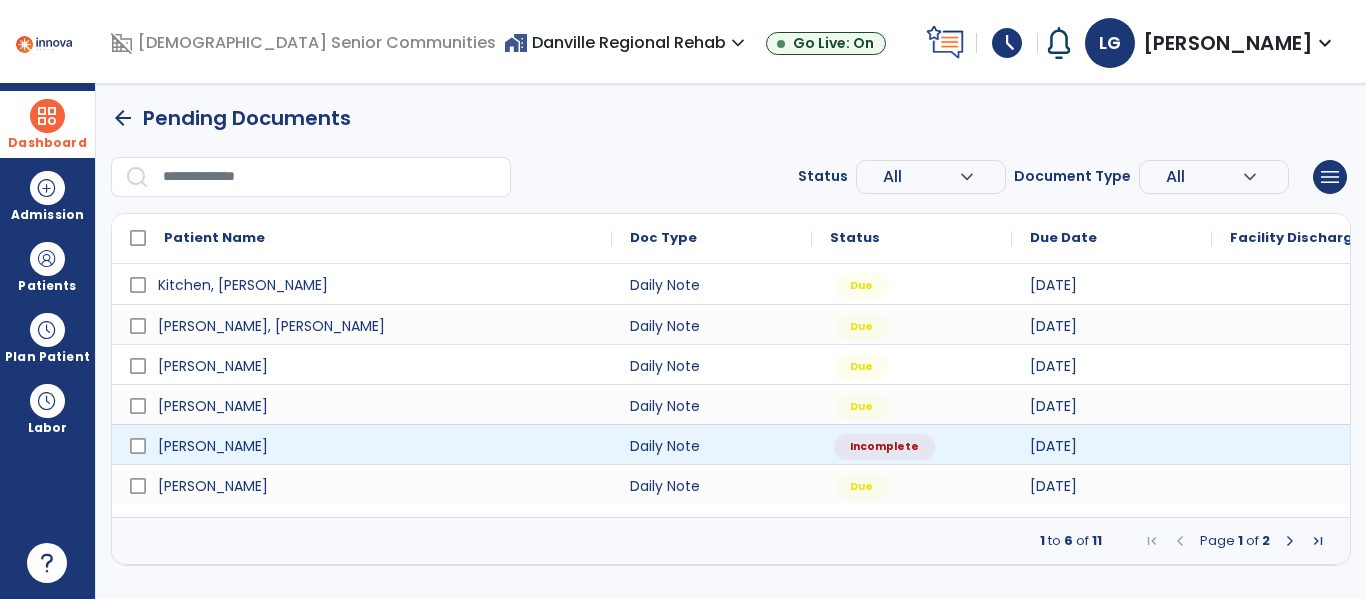 select on "*" 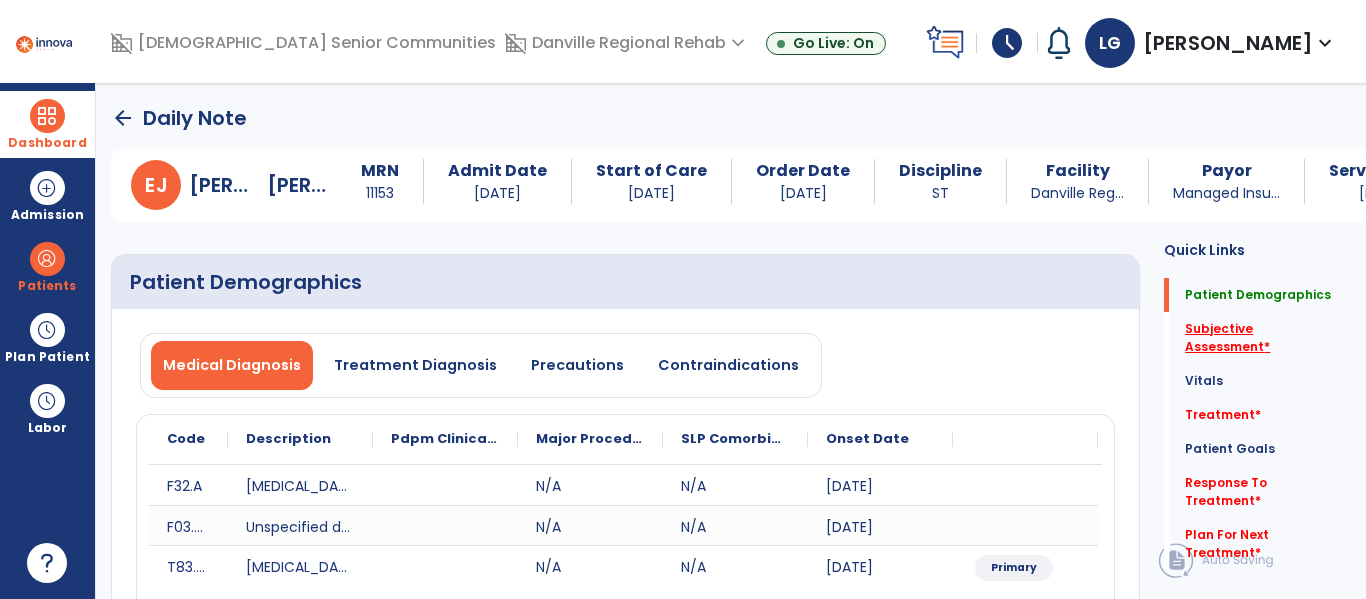 click on "Subjective Assessment   *" 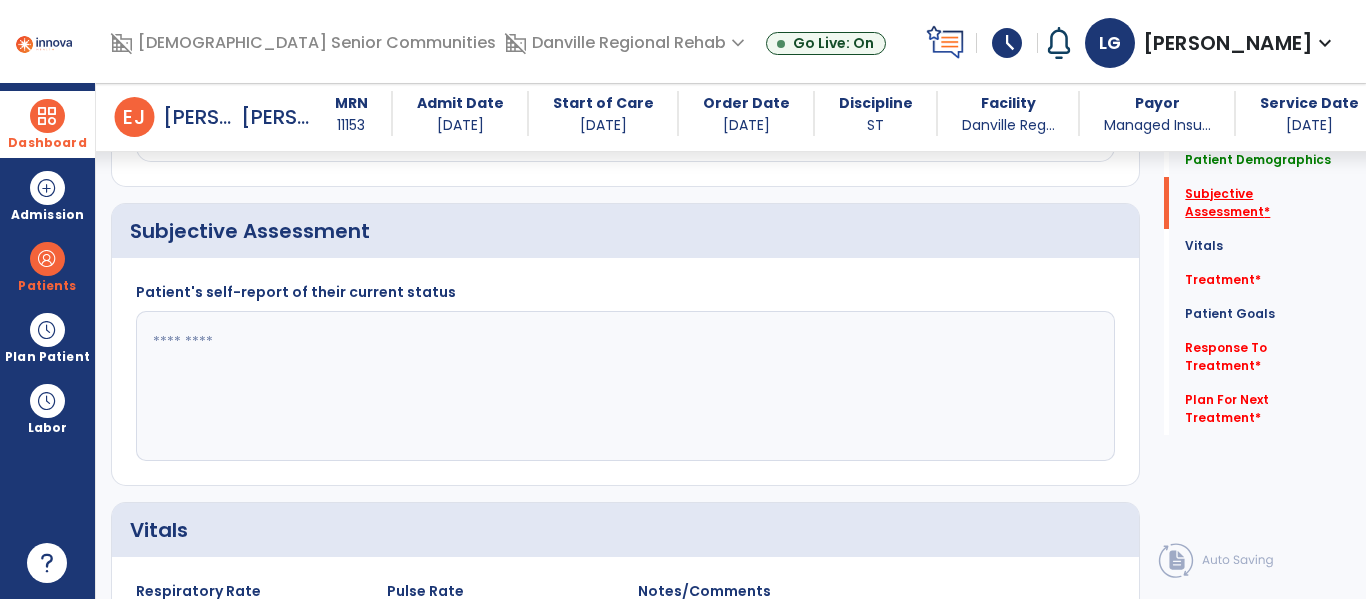 scroll, scrollTop: 457, scrollLeft: 0, axis: vertical 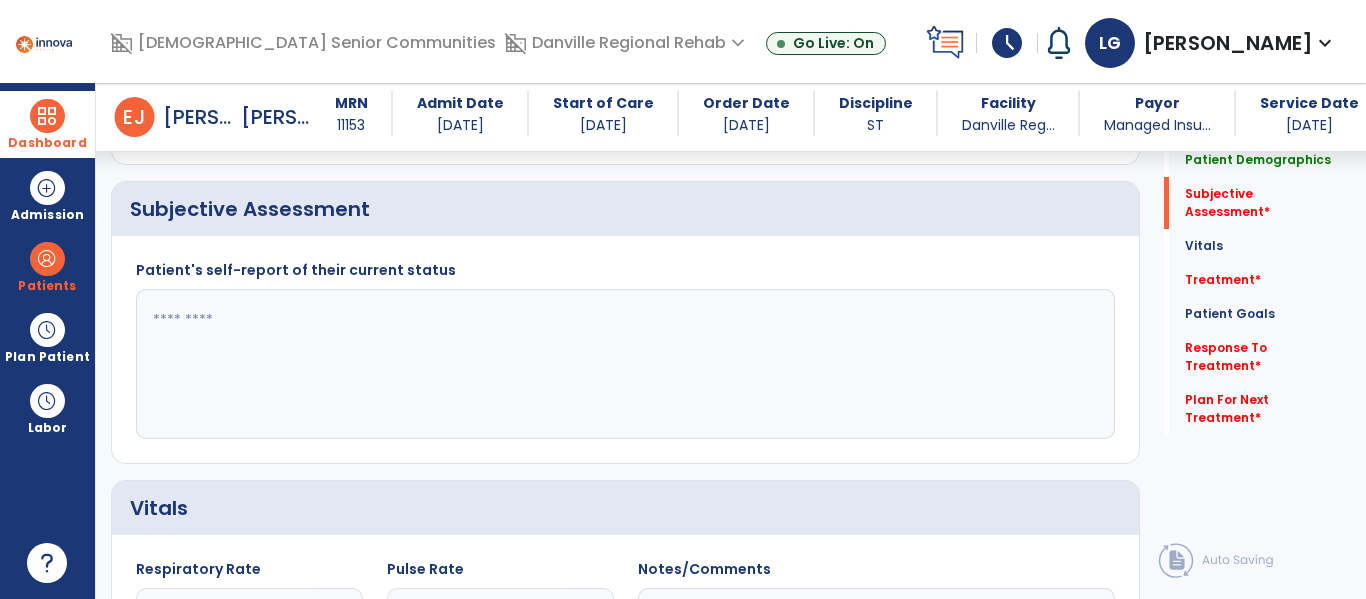 click 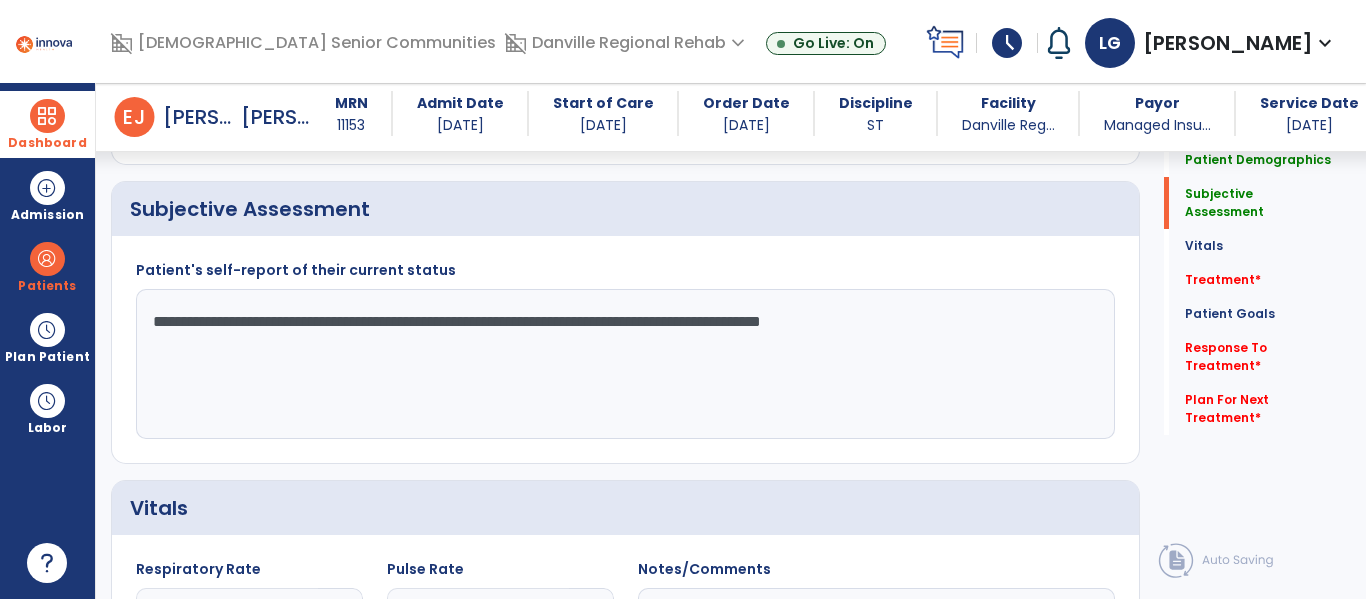 type on "**********" 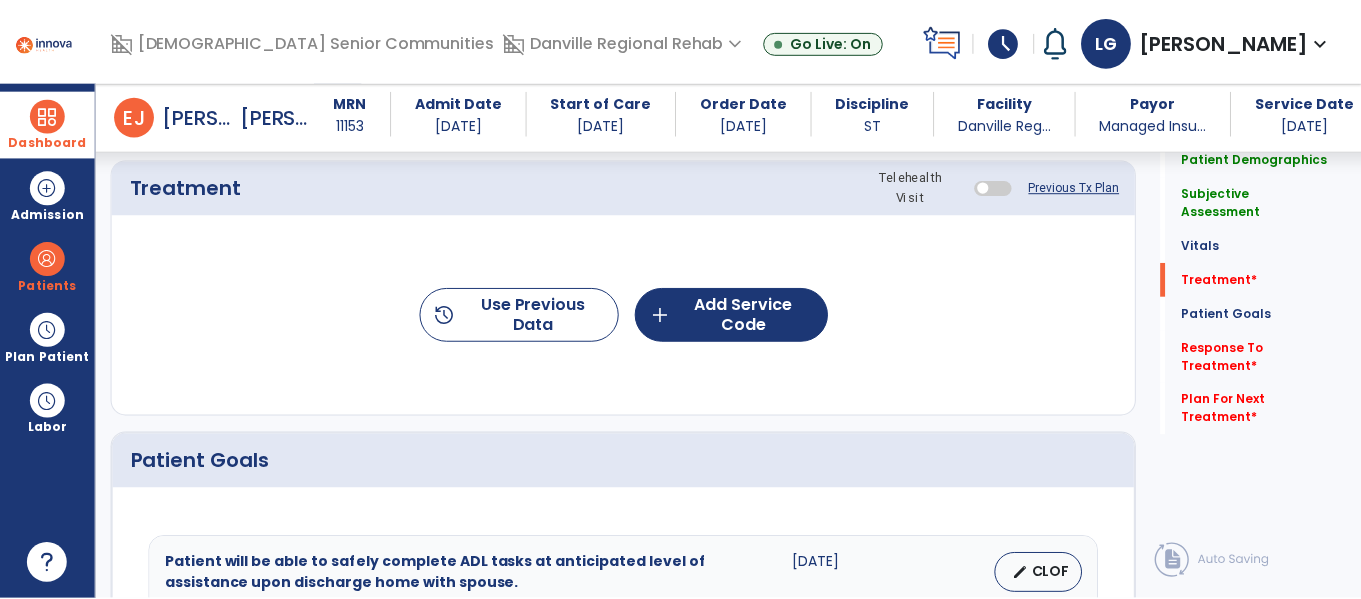 scroll, scrollTop: 1201, scrollLeft: 0, axis: vertical 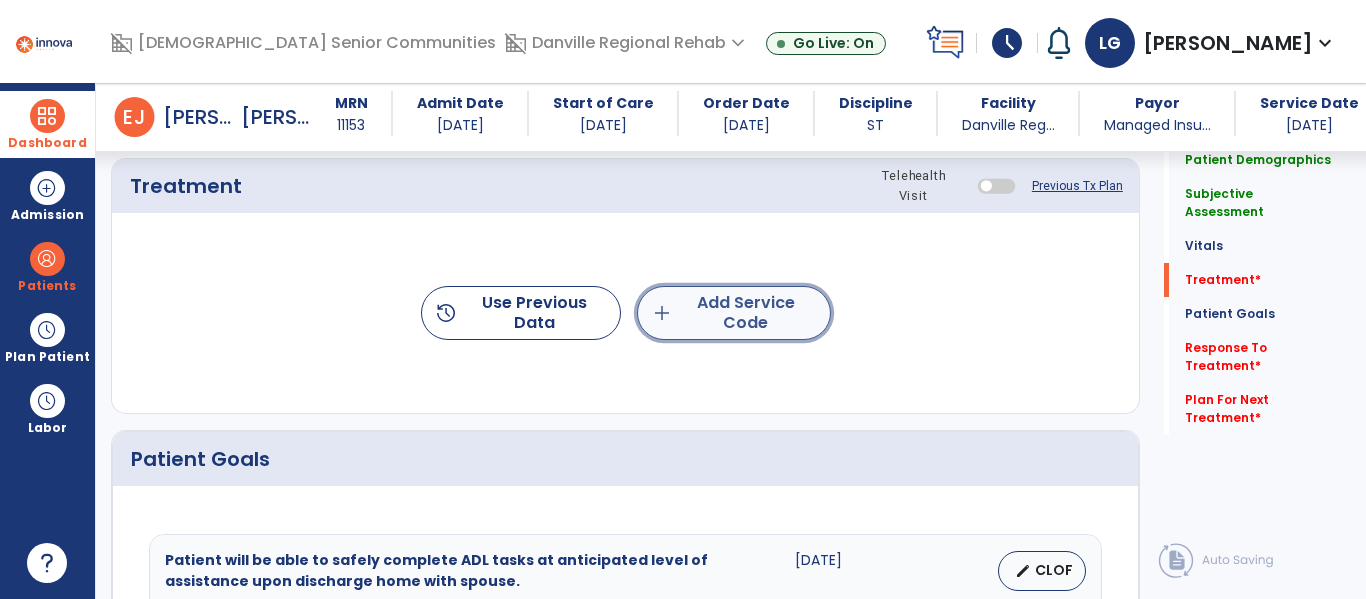 click on "add  Add Service Code" 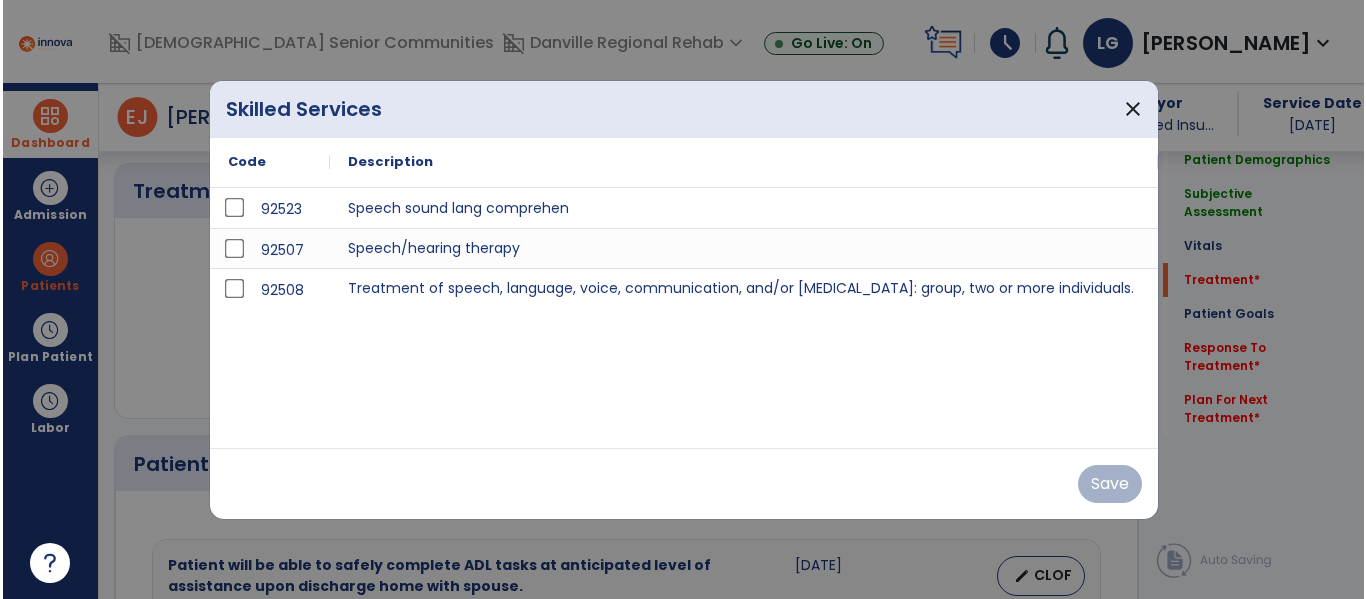 scroll, scrollTop: 1201, scrollLeft: 0, axis: vertical 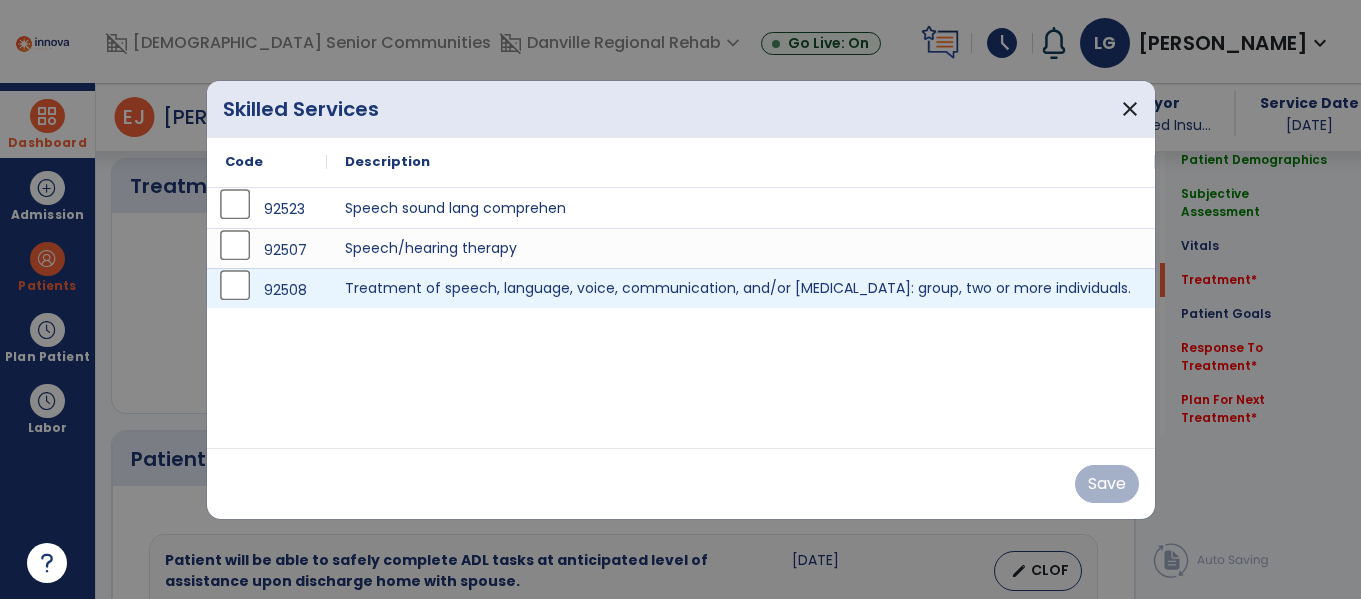 click on "92508 Treatment of speech, language, voice, communication, and/or [MEDICAL_DATA]: group, two or more individuals." at bounding box center [681, 288] 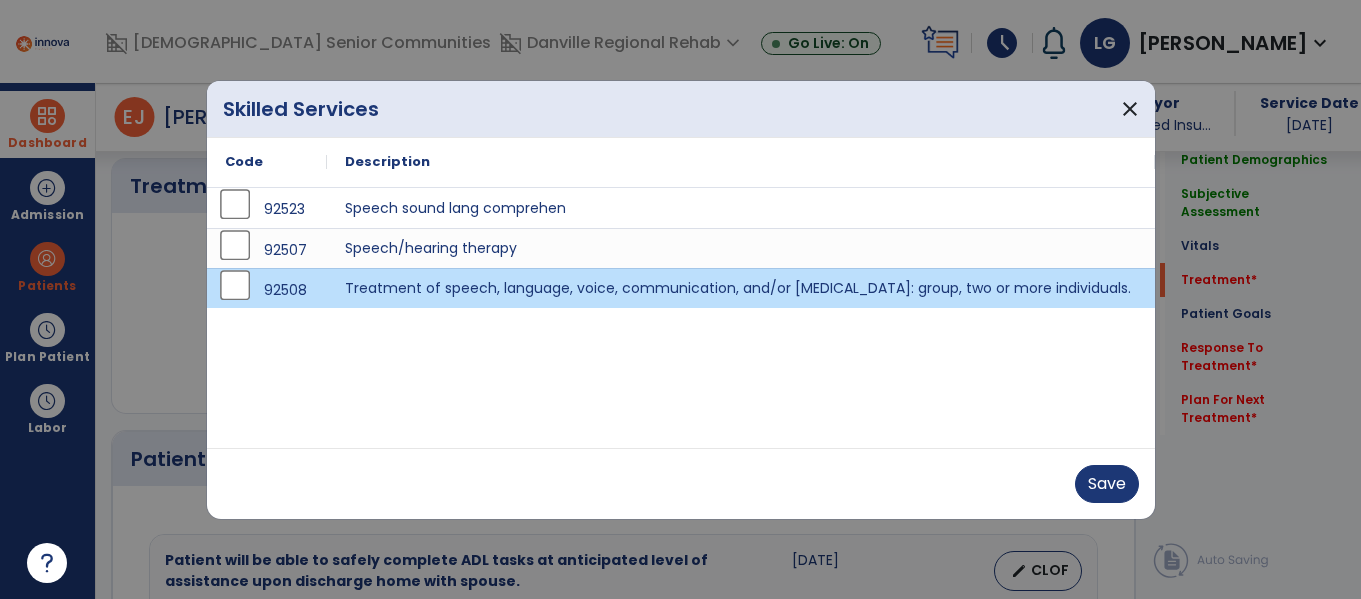 click on "92508 Treatment of speech, language, voice, communication, and/or [MEDICAL_DATA]: group, two or more individuals." at bounding box center (681, 288) 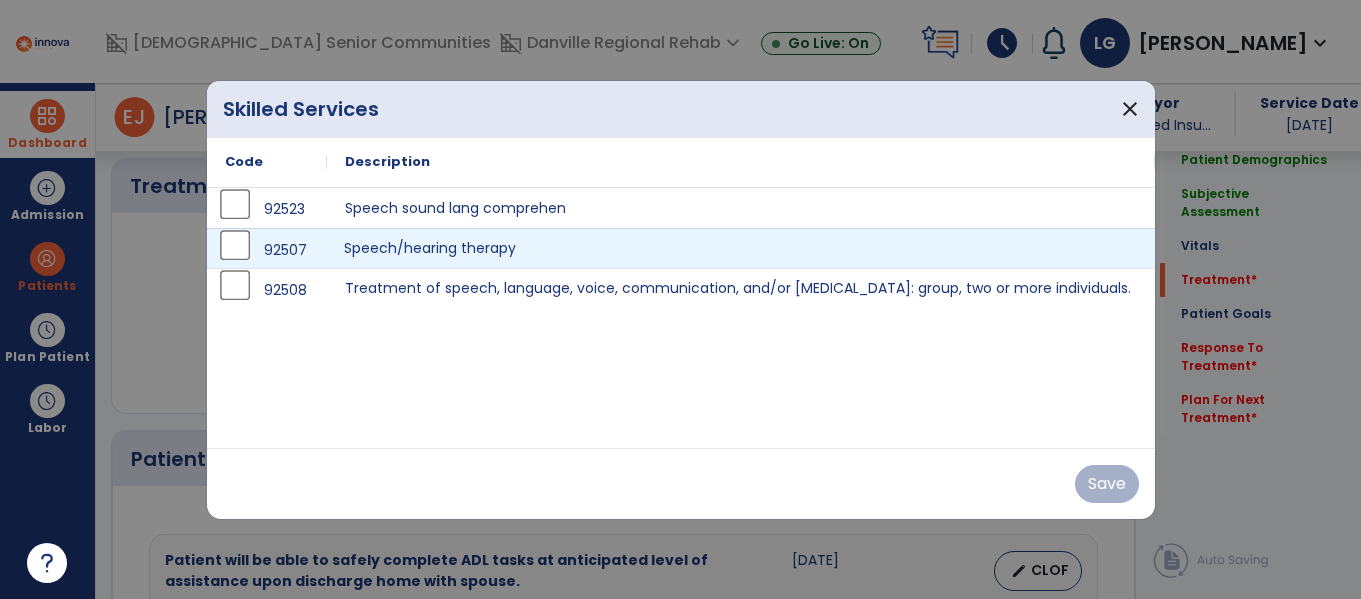 click on "Speech/hearing therapy" at bounding box center (741, 248) 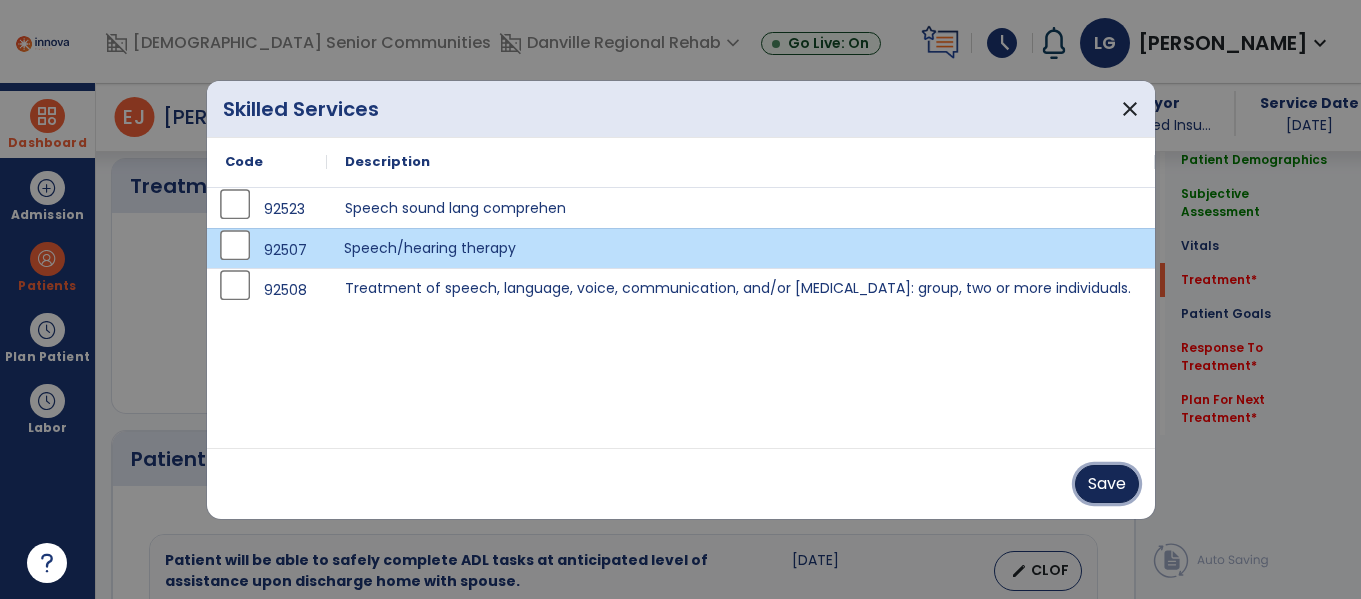click on "Save" at bounding box center [1107, 484] 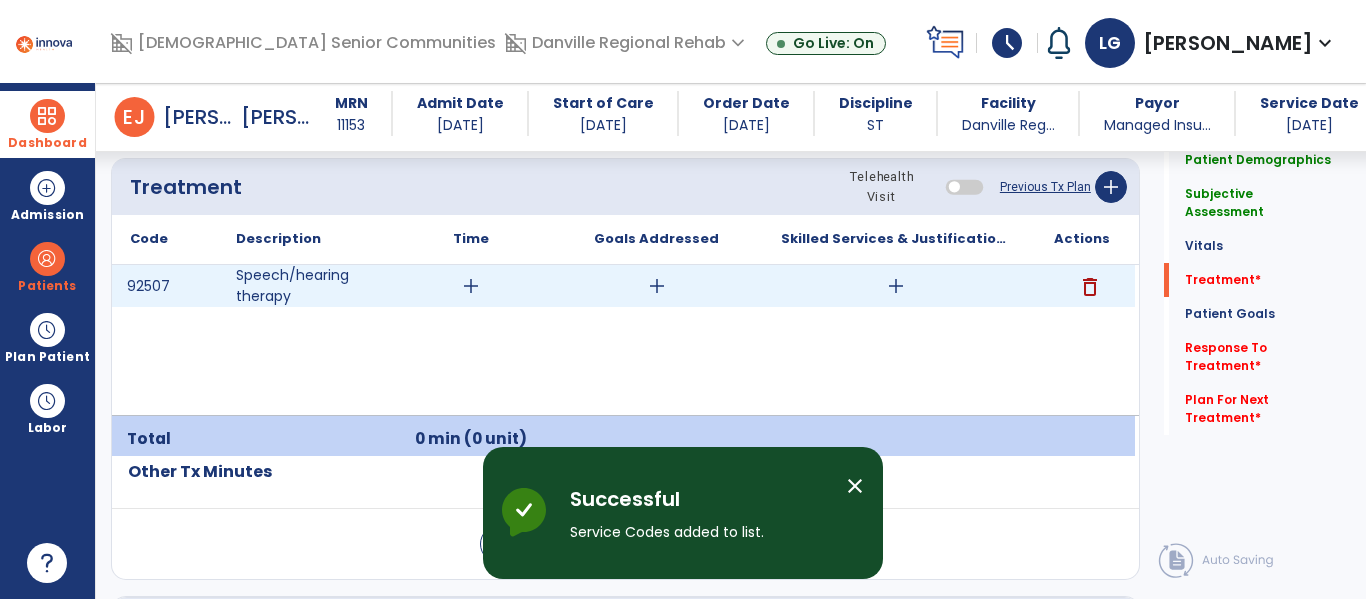 click on "add" at bounding box center (471, 286) 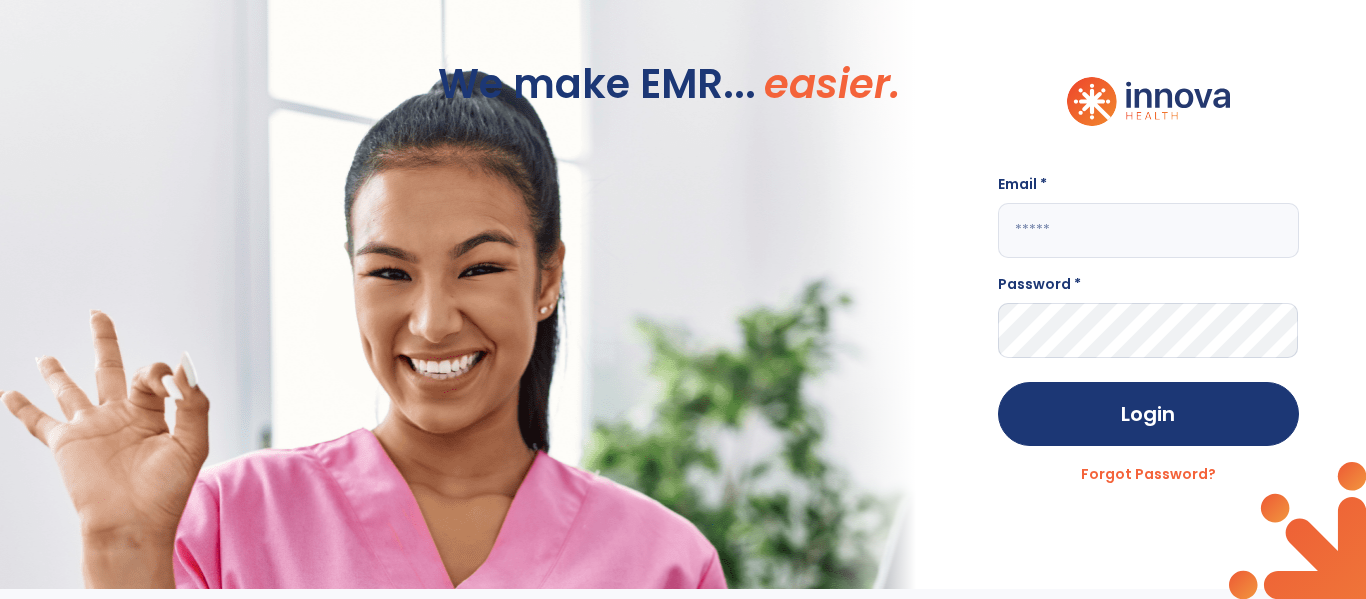 scroll, scrollTop: 0, scrollLeft: 0, axis: both 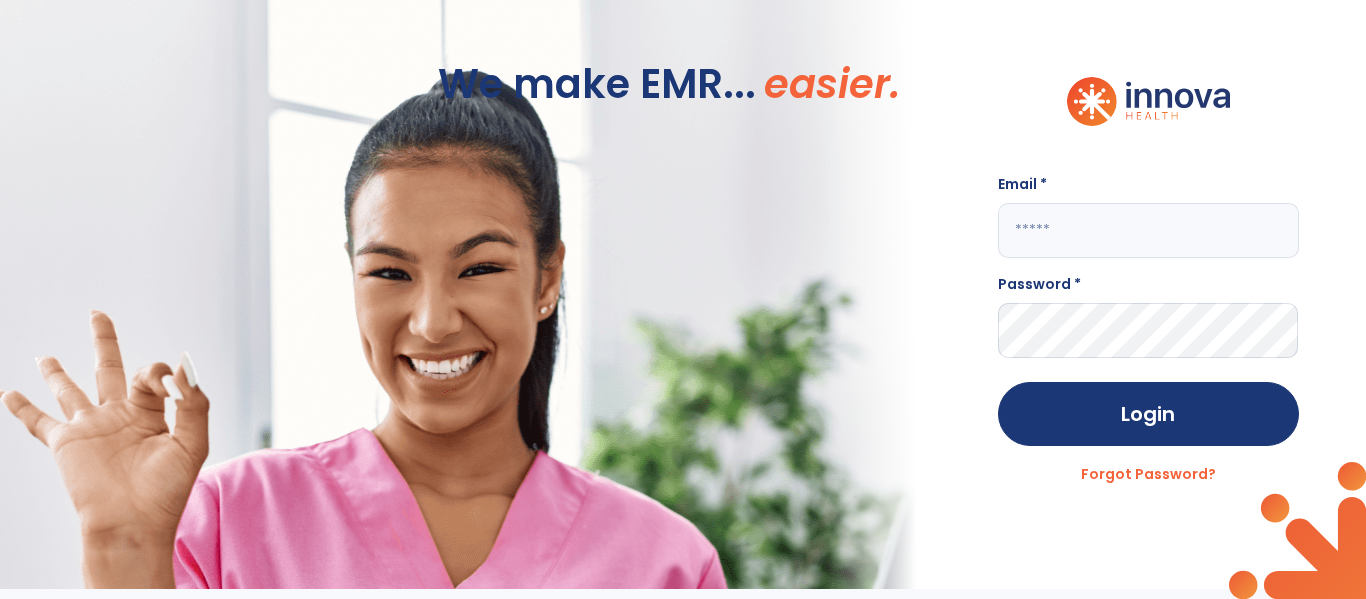 click 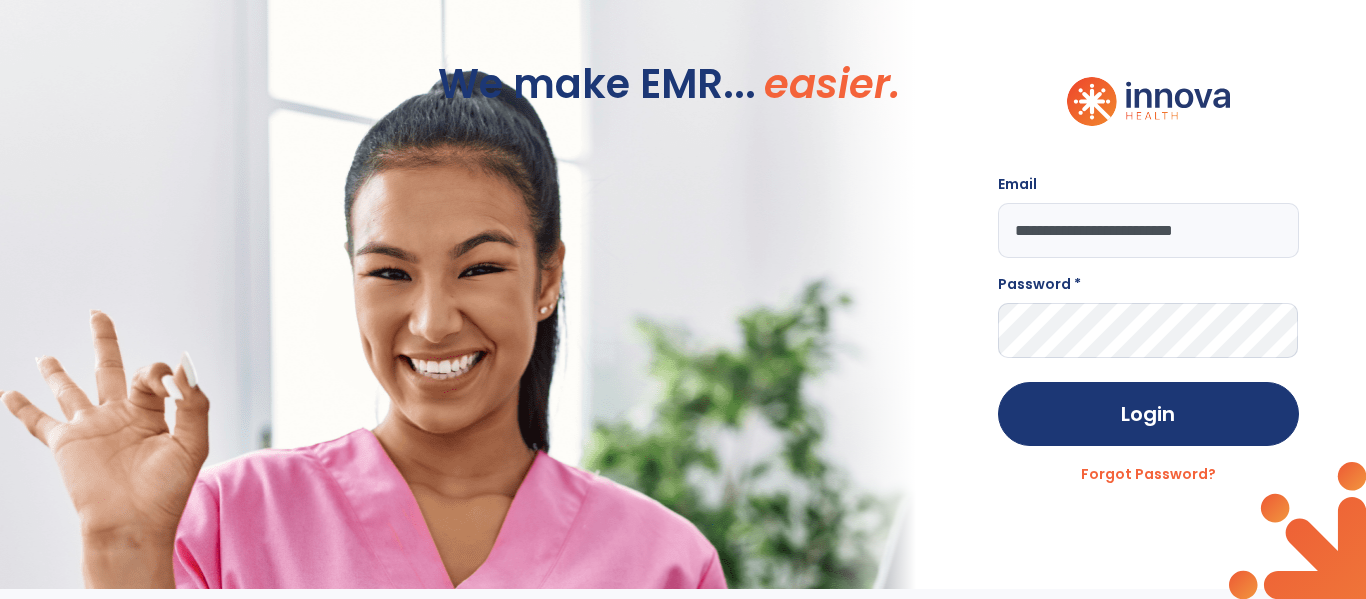 type on "**********" 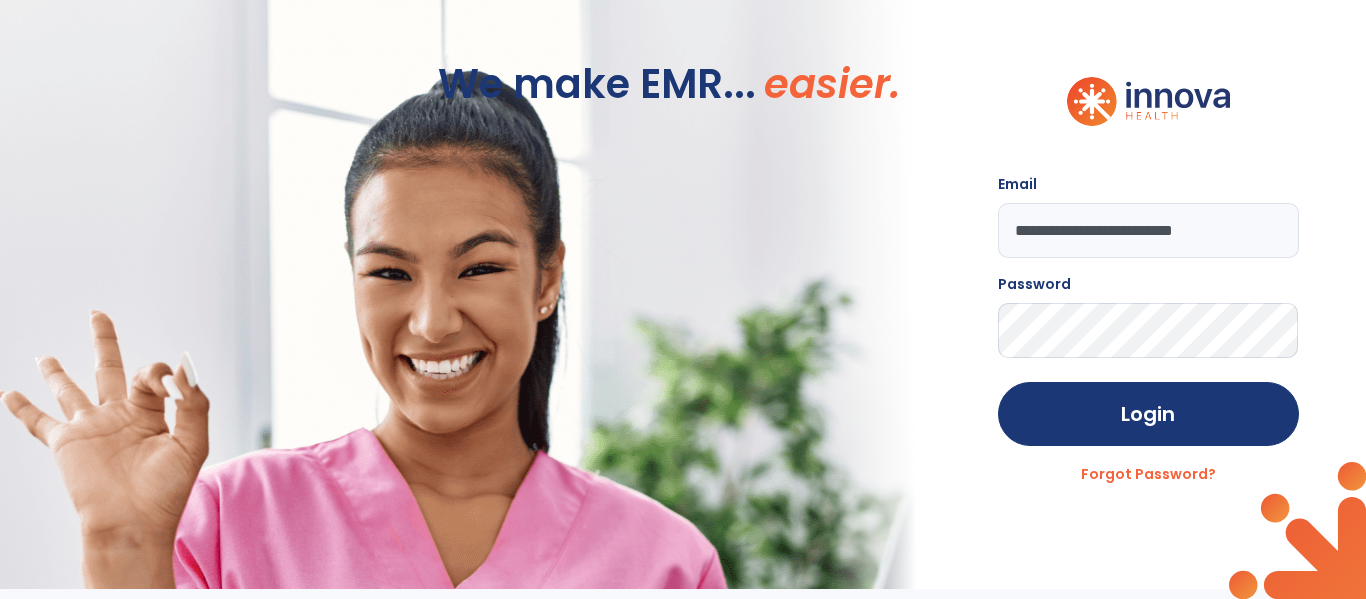 click on "Login" 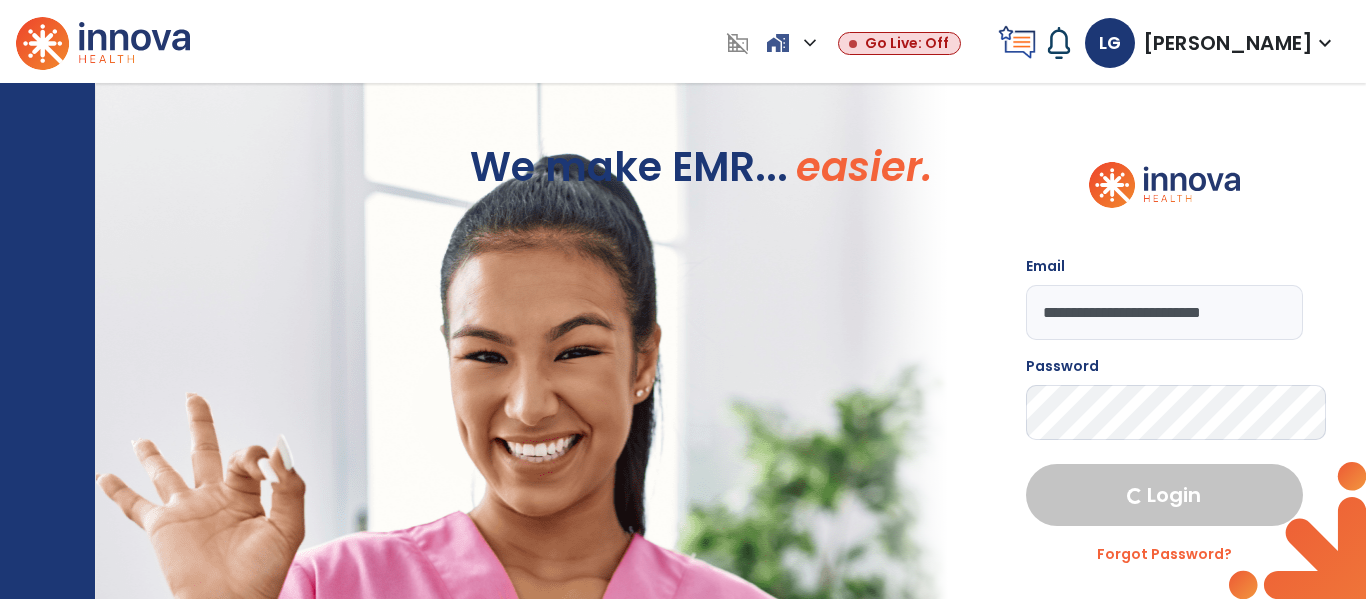 select on "****" 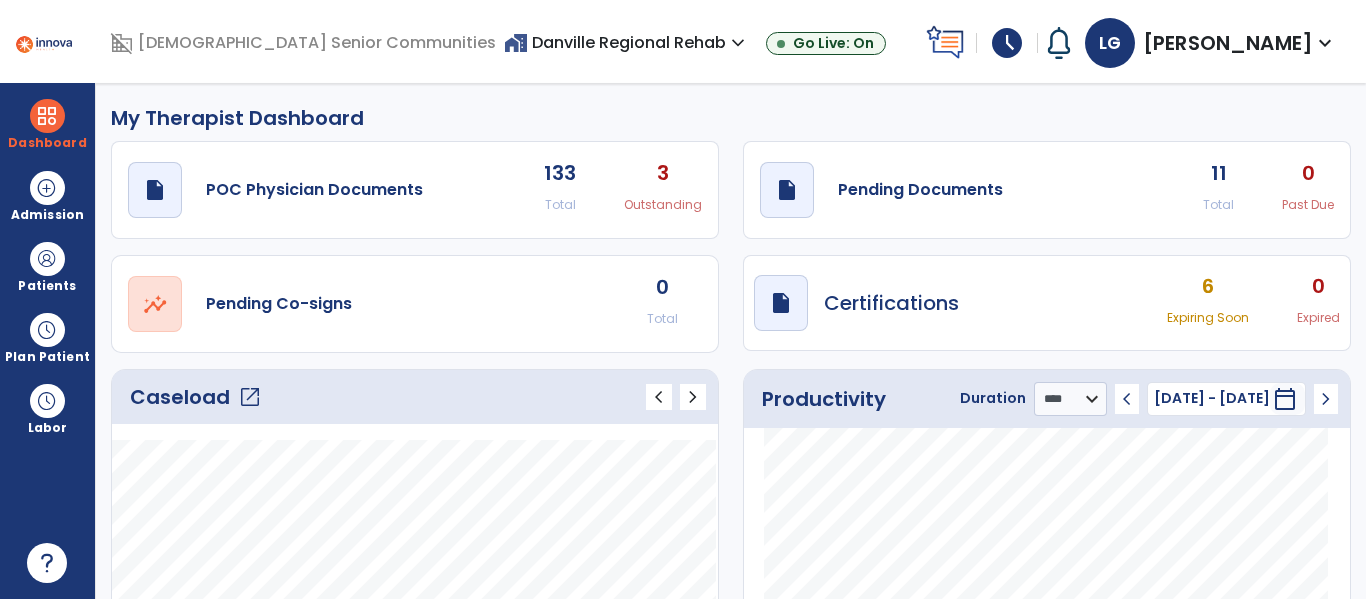 click on "11 Total 0 Past Due" 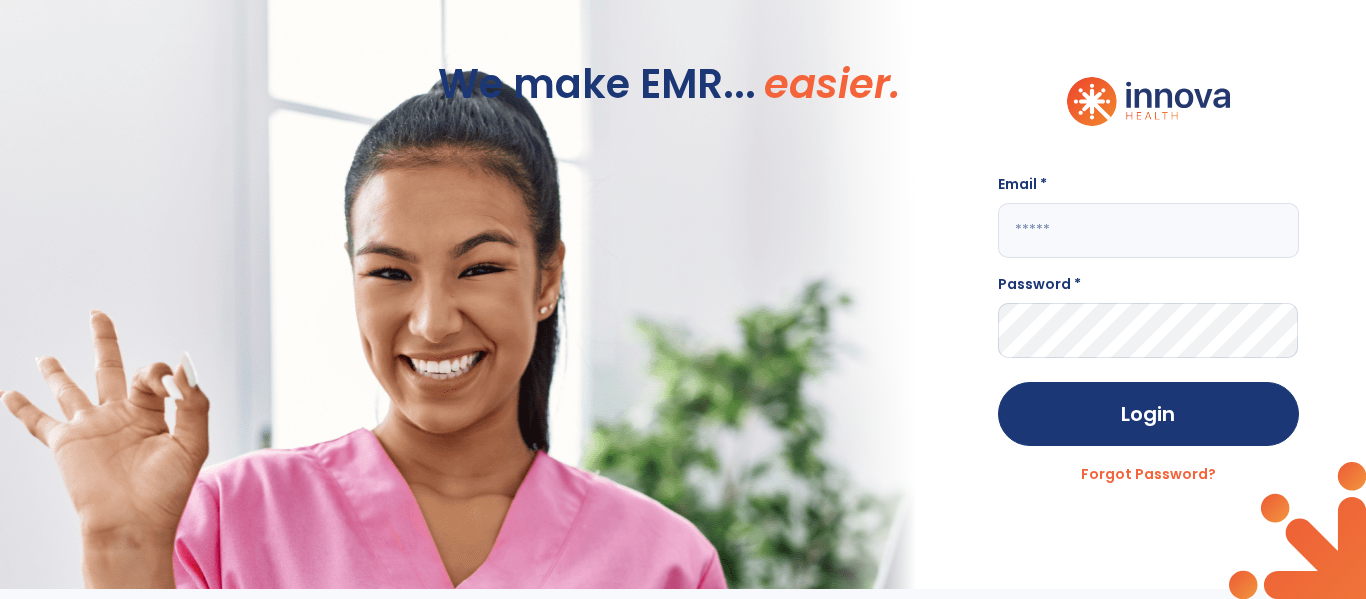 click 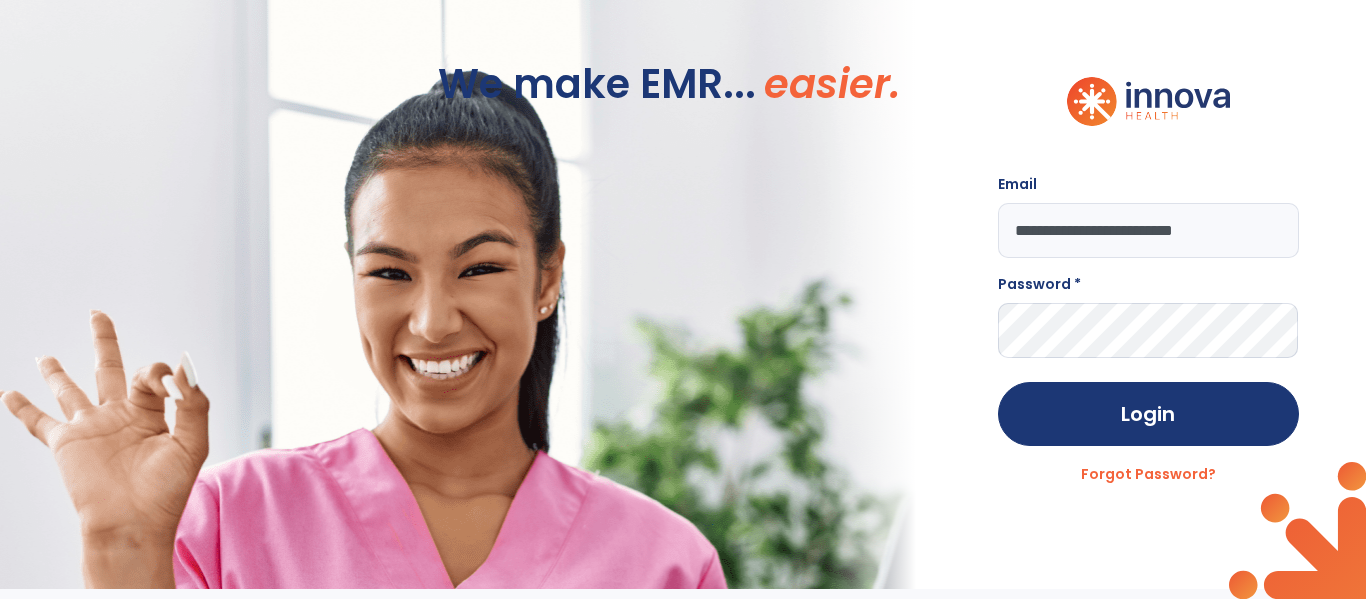 type on "**********" 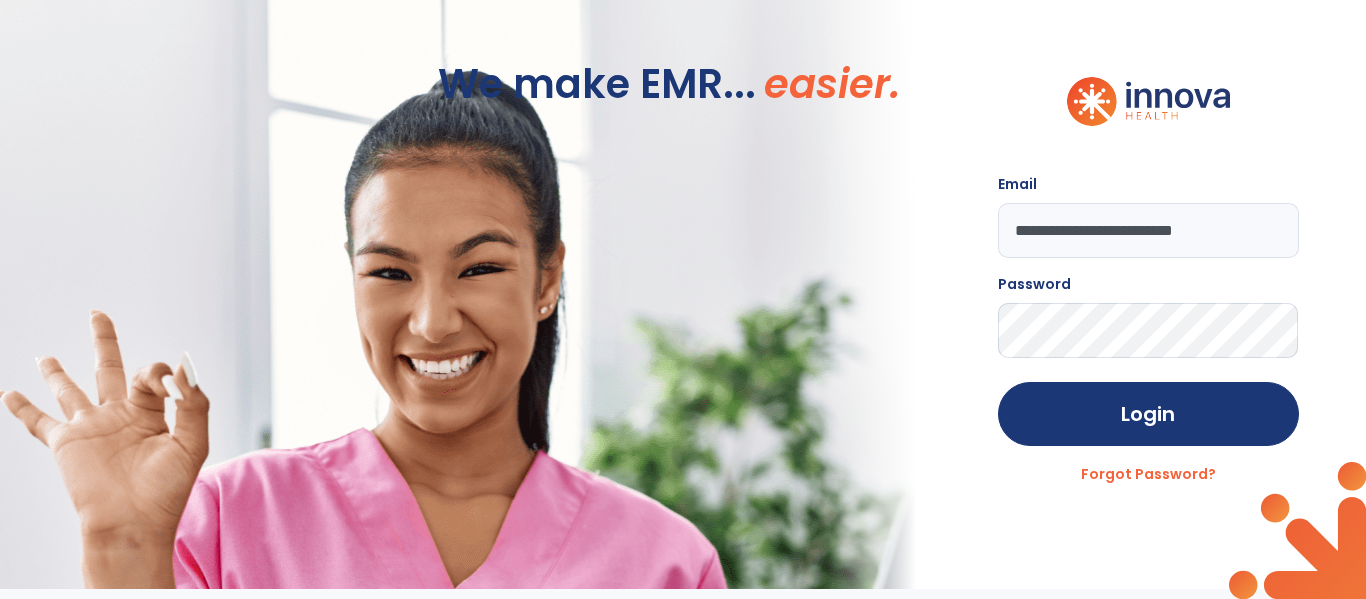 click on "Login" 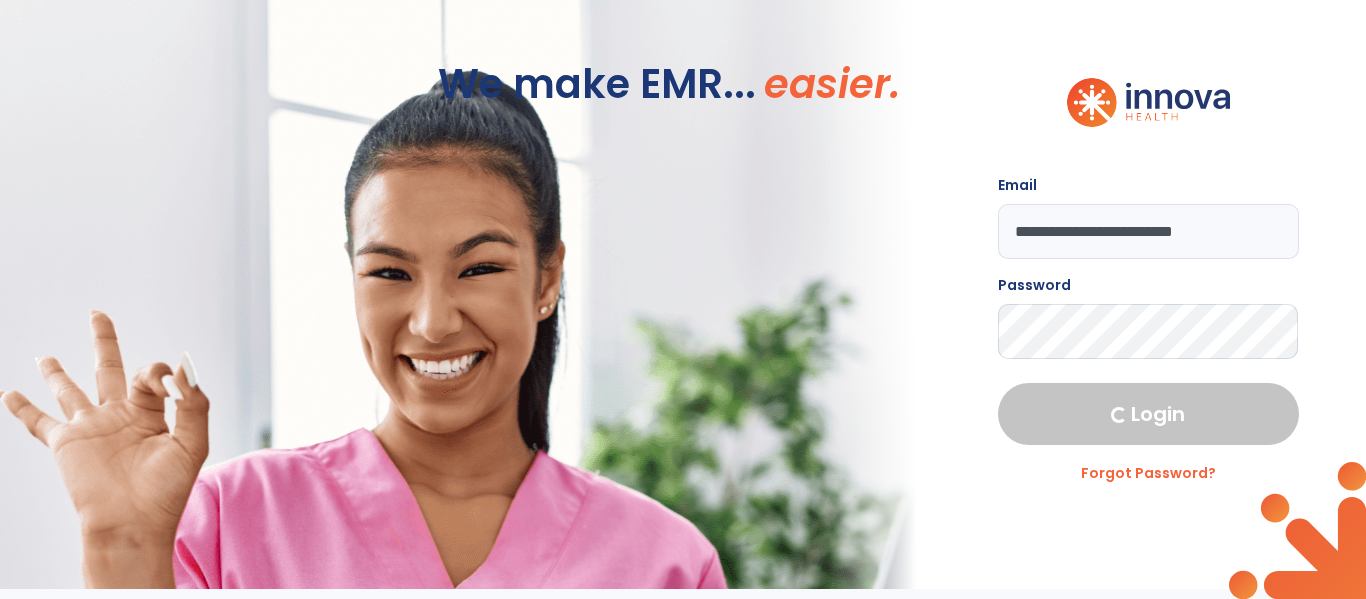 select on "****" 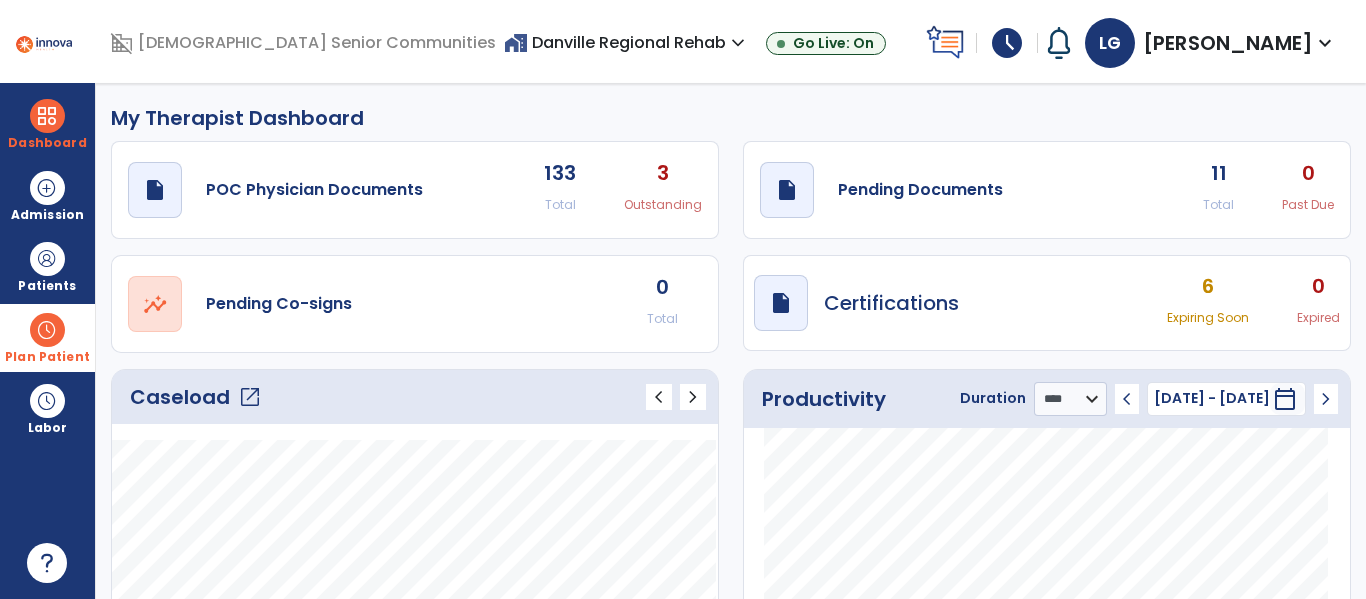 click at bounding box center [47, 330] 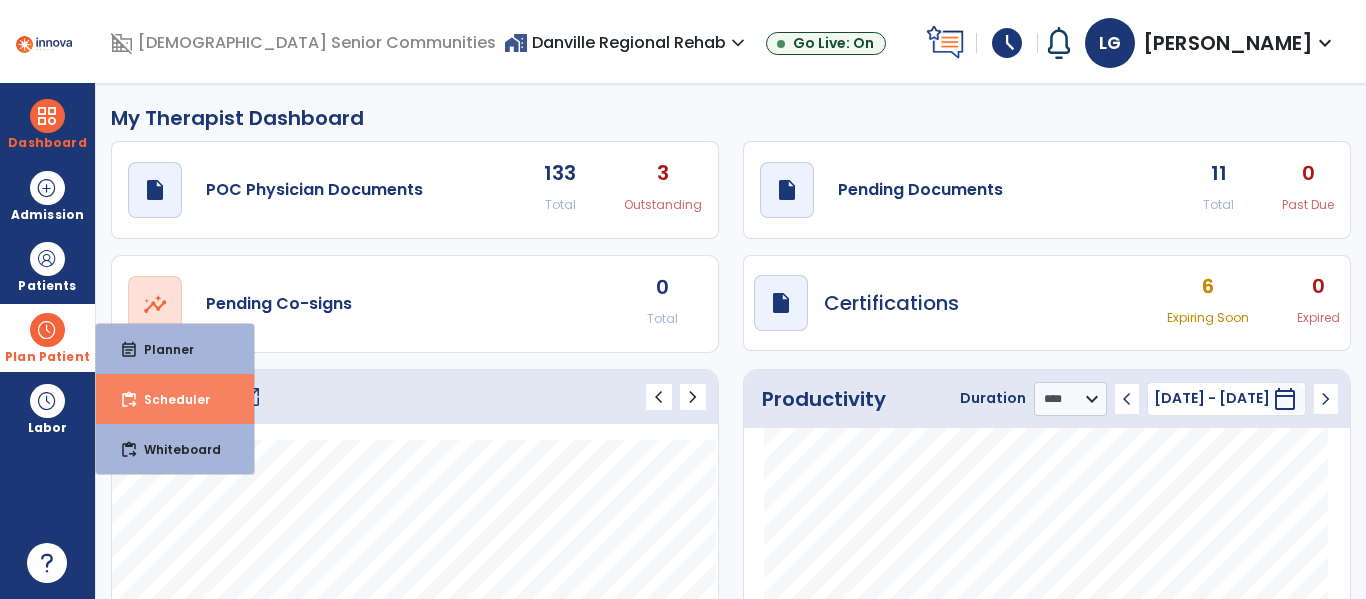 click on "Scheduler" at bounding box center [169, 399] 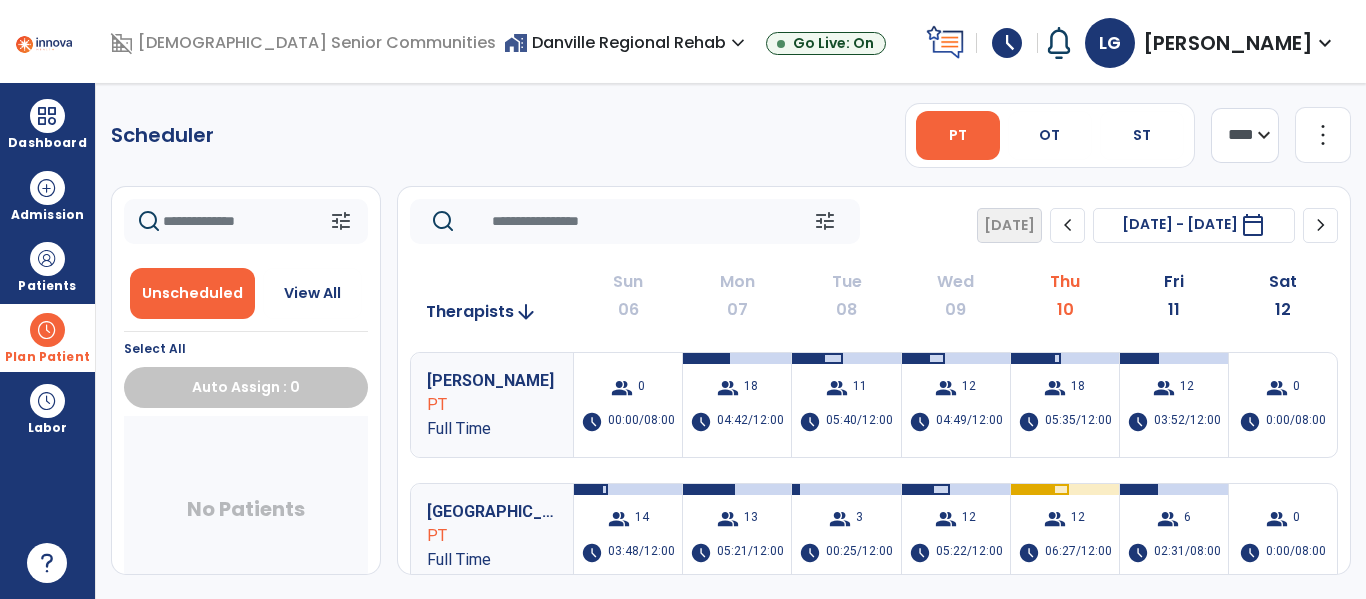 click on "Scheduler   PT   OT   ST  **** *** more_vert  Manage Labor   View All Therapists   Print   tune   Unscheduled   View All  Select All  Auto Assign : 0  No Patients  tune   [DATE]  chevron_left [DATE] - [DATE]  *********  calendar_today  chevron_right   Therapists  arrow_downward Sun  06  Mon  07  Tue  08  Wed  09  Thu  10  Fri  11  Sat  12  [PERSON_NAME] PT Full Time  group  0  schedule  00:00/08:00   group  18  schedule  04:42/12:00   group  11  schedule  05:40/12:00   group  12  schedule  04:49/12:00   group  18  schedule  05:35/12:00   group  12  schedule  03:52/12:00   group  0  schedule  0:00/08:00 [GEOGRAPHIC_DATA], [PERSON_NAME] PT Full Time  group  14  schedule  03:48/12:00   group  13  schedule  05:21/12:00   group  3  schedule  00:25/12:00   group  12  schedule  05:22/12:00   group  12  schedule  06:27/12:00   group  6  schedule  02:31/08:00   group  0  schedule  0:00/08:00 [PERSON_NAME] PTA Full Time  group  0  schedule  00:00/08:00   group  11  schedule  04:26/08:00   group  10  schedule  05:05/08:00  12" at bounding box center (731, 341) 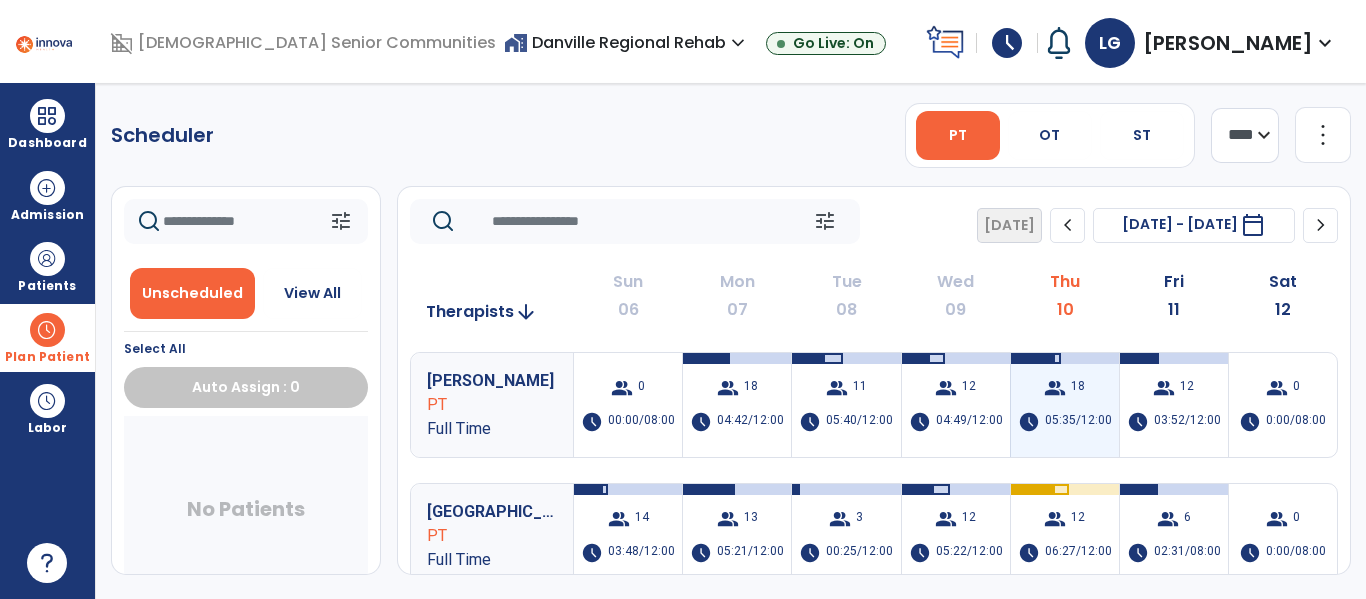 click on "group  18  schedule  05:35/12:00" at bounding box center (1065, 405) 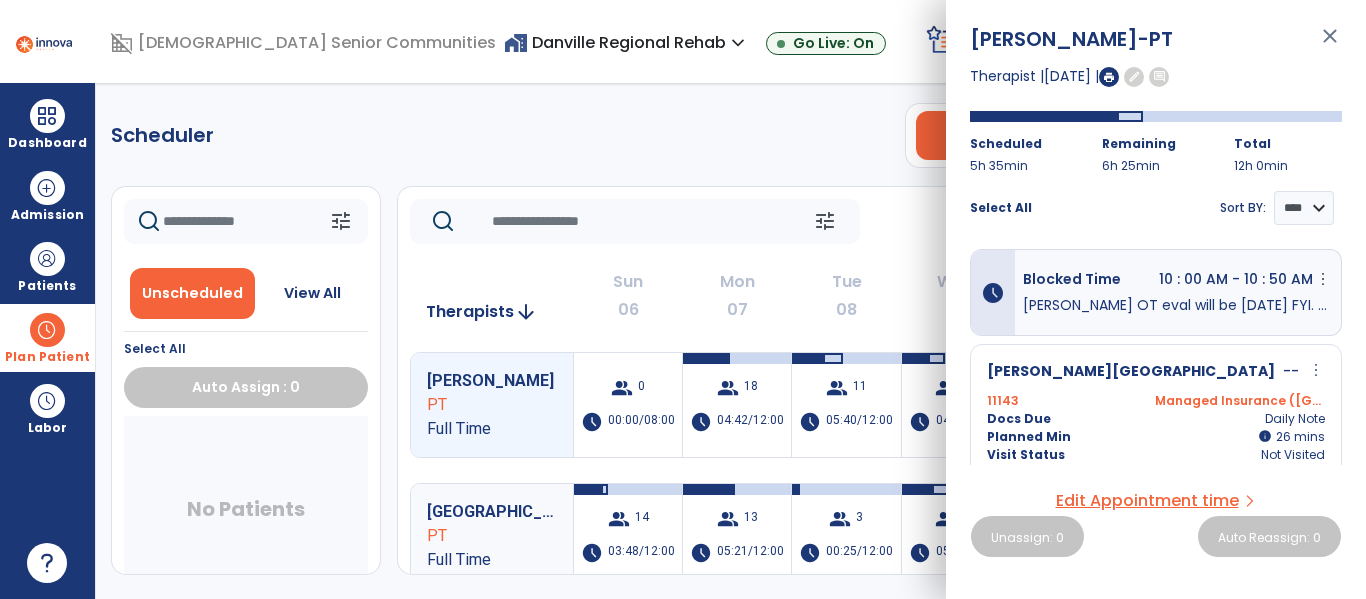 click on "close" at bounding box center (1330, 45) 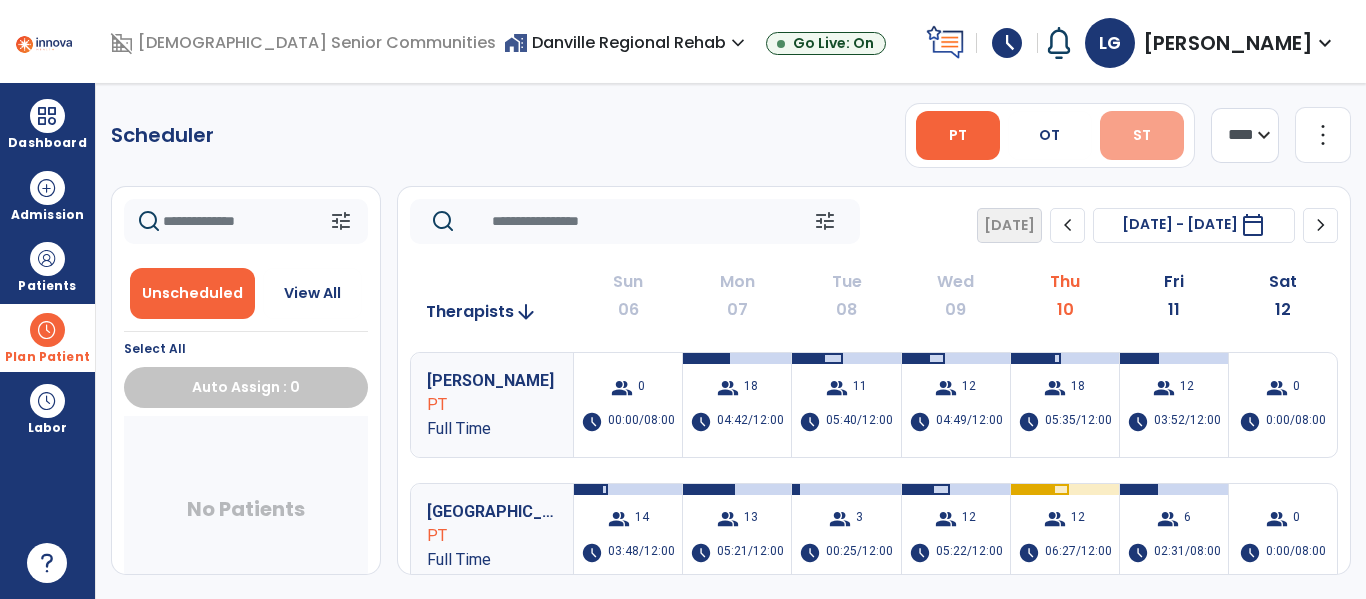 click on "ST" at bounding box center [1142, 135] 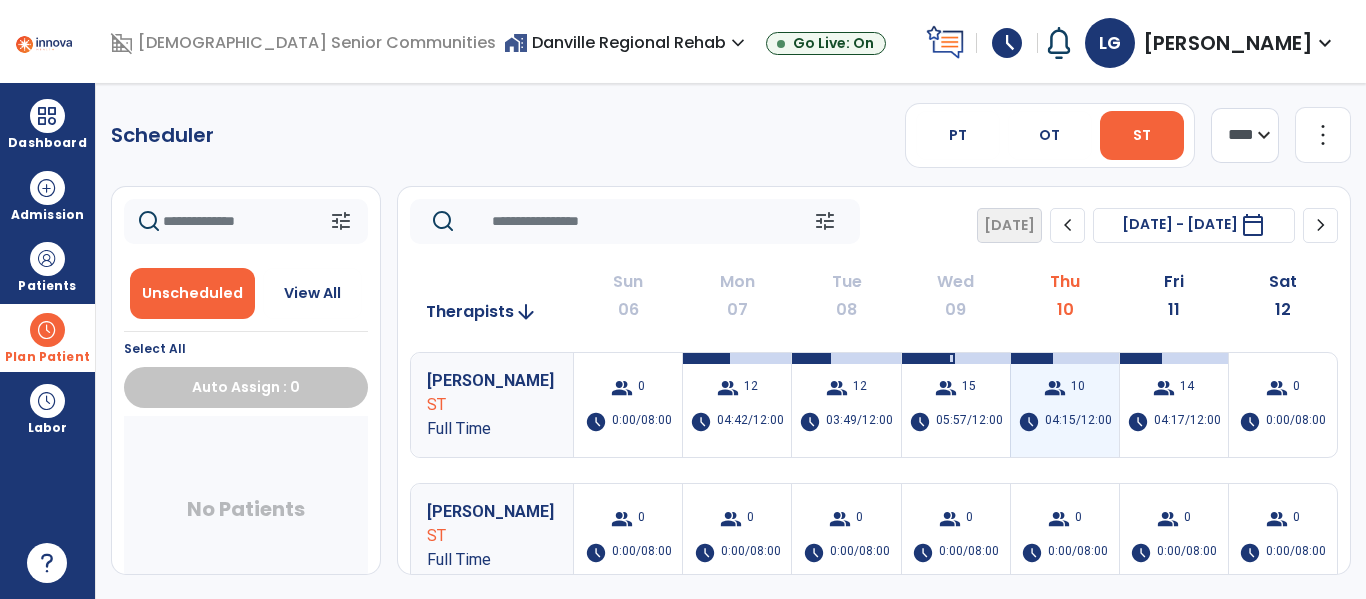 click on "group  10  schedule  04:15/12:00" at bounding box center [1065, 405] 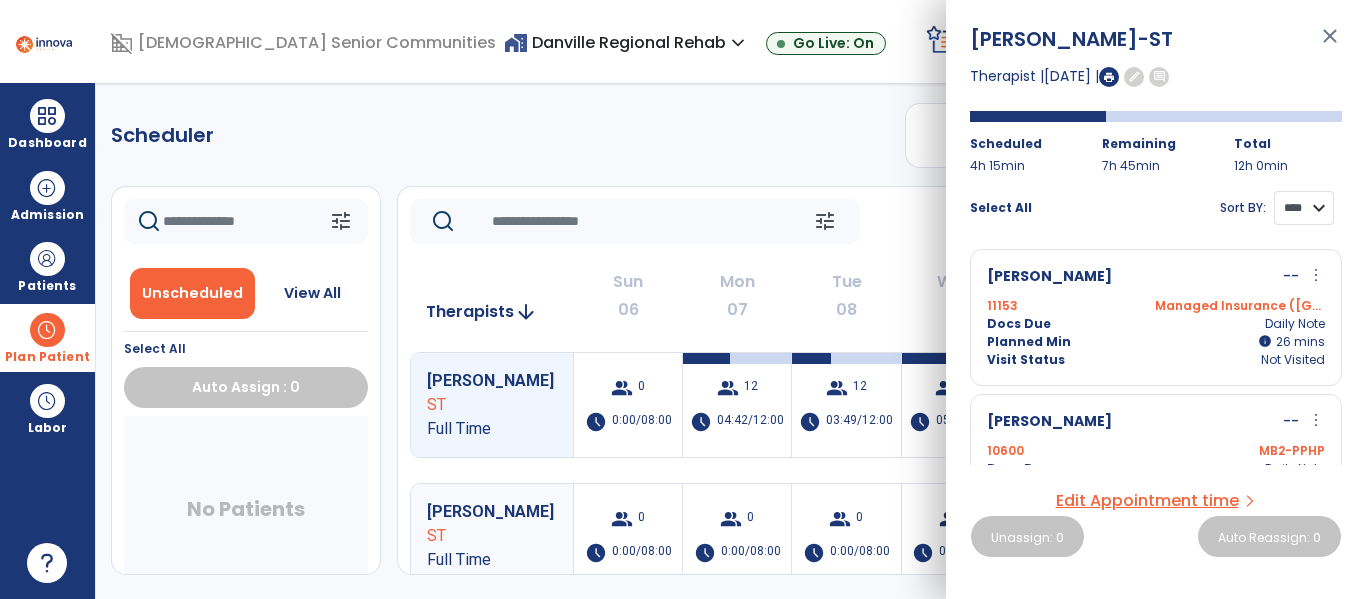 click on "**** ****" at bounding box center [1304, 208] 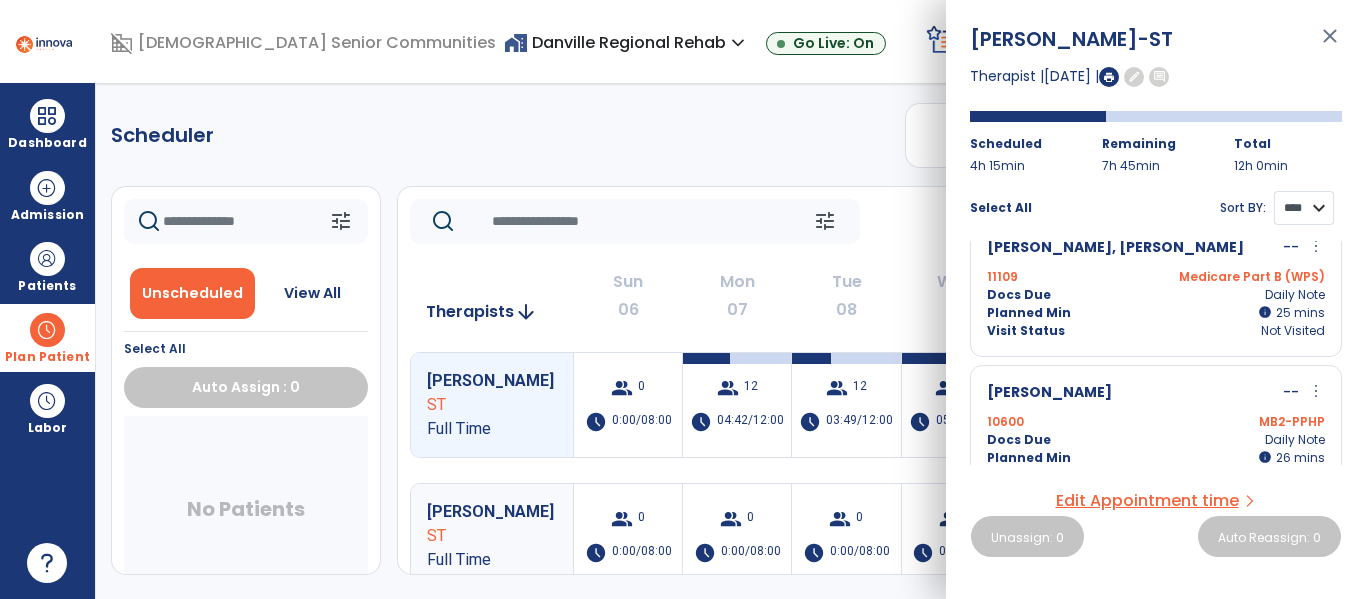 scroll, scrollTop: 0, scrollLeft: 0, axis: both 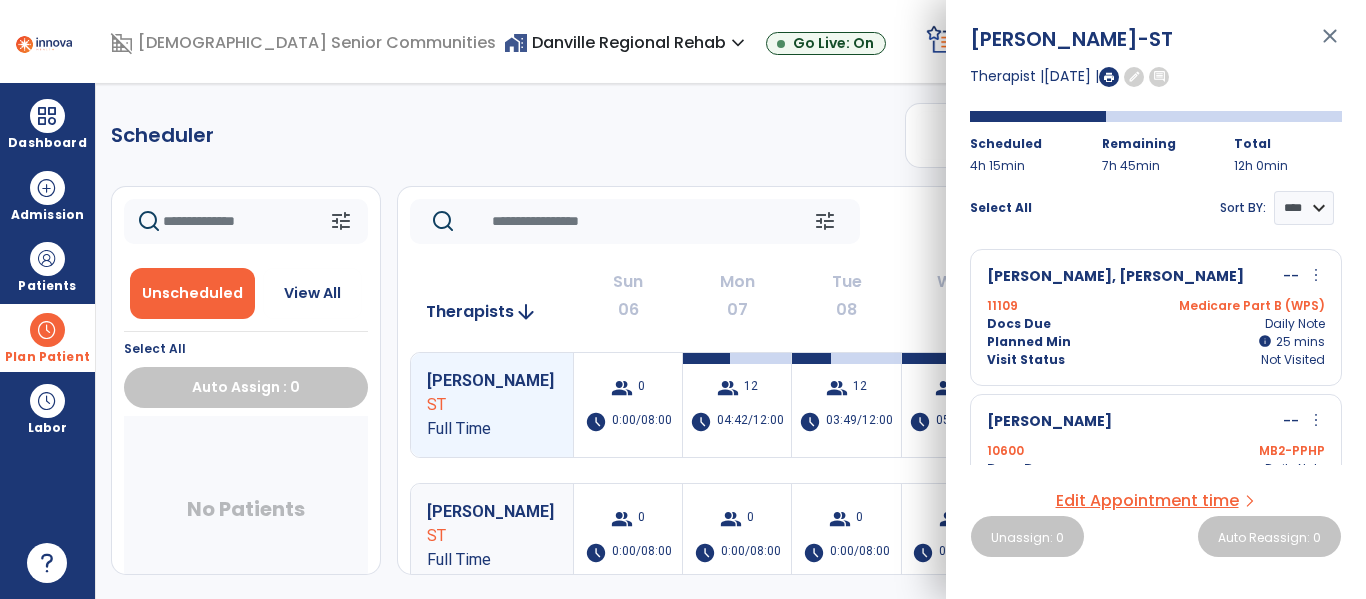 click on "Scheduler   PT   OT   ST  **** *** more_vert  Manage Labor   View All Therapists   Print" 